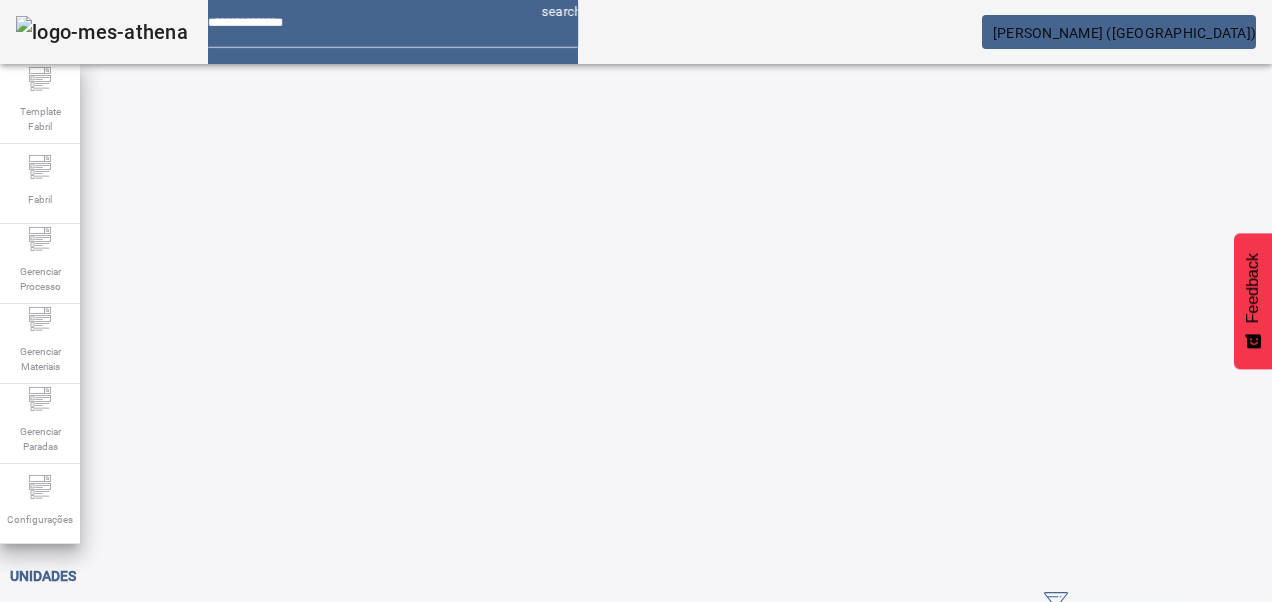 scroll, scrollTop: 0, scrollLeft: 0, axis: both 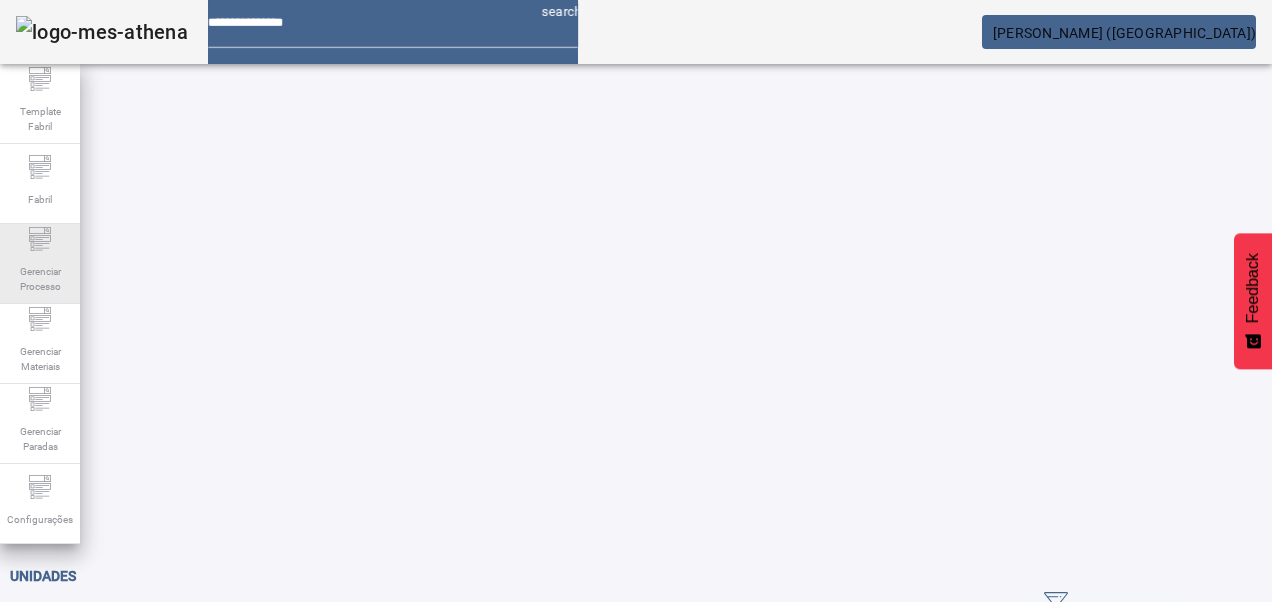 click on "Gerenciar Processo" 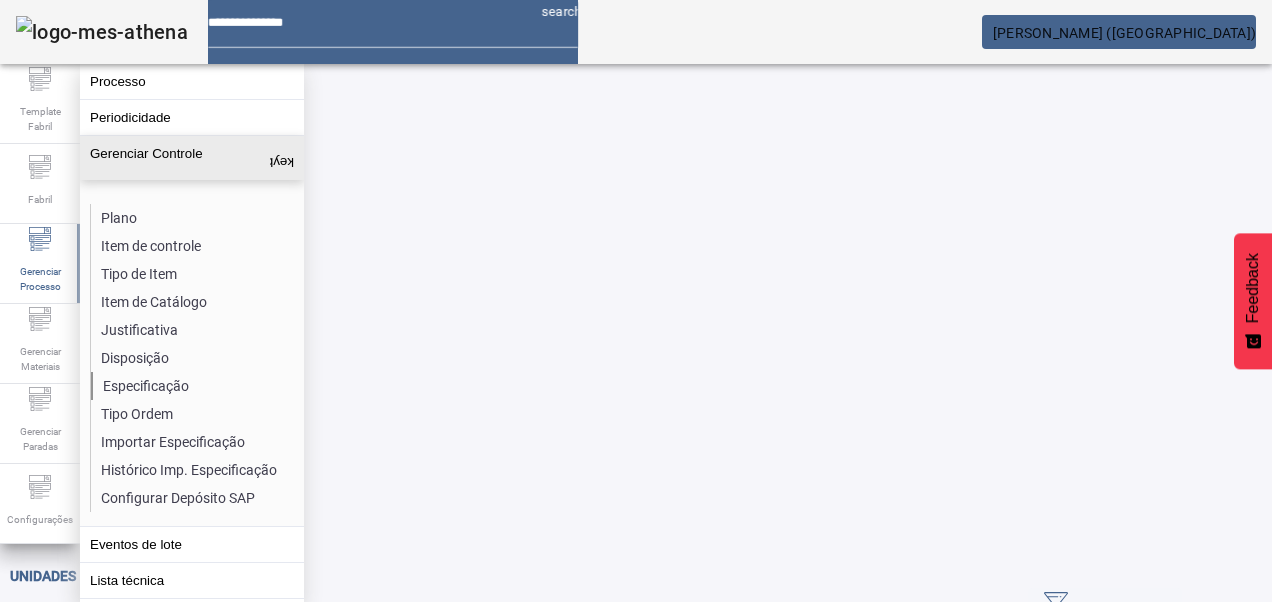 click on "Especificação" 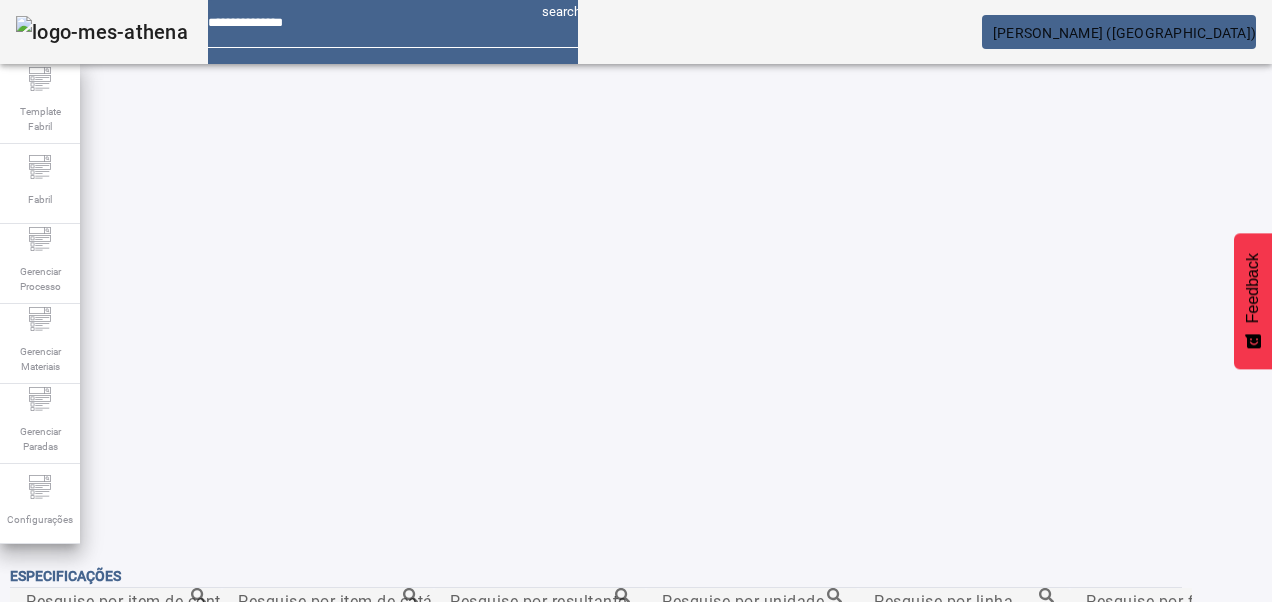 click on "Pesquise por família de equipamento" at bounding box center (1176, 601) 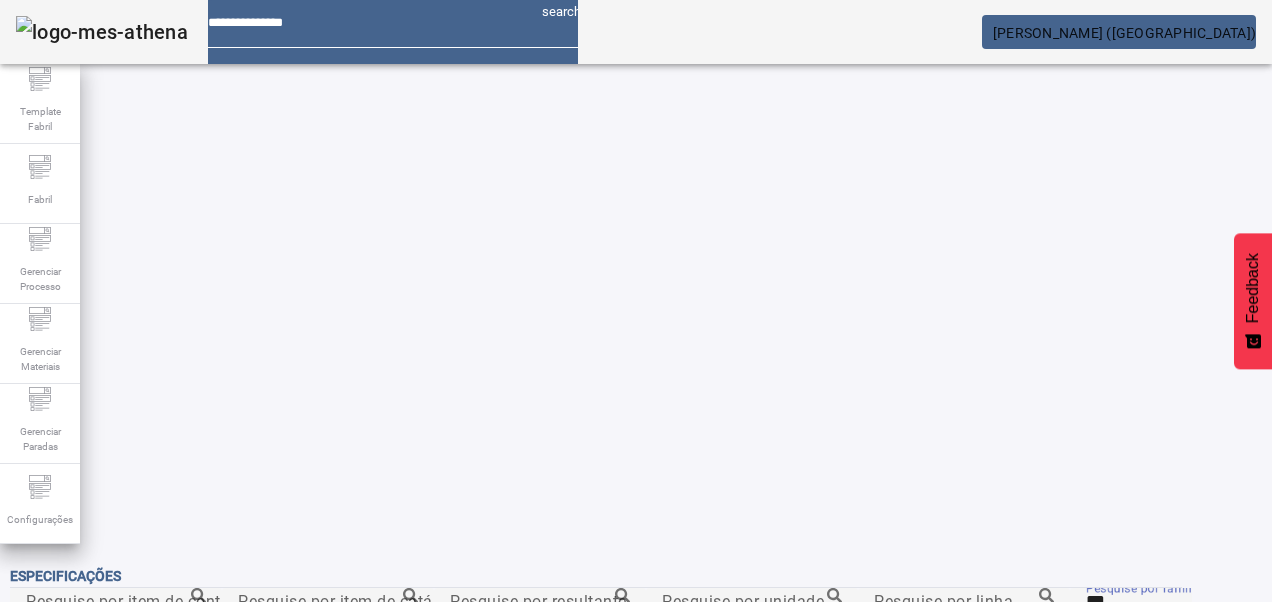 click on "***" at bounding box center (1176, 601) 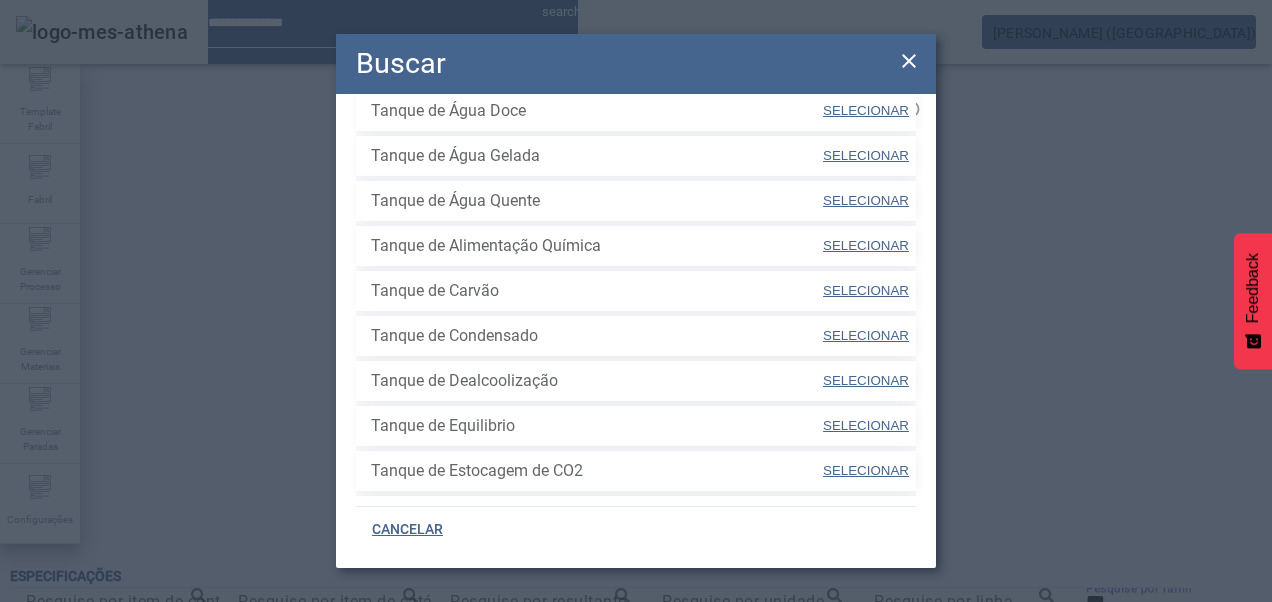 scroll, scrollTop: 700, scrollLeft: 0, axis: vertical 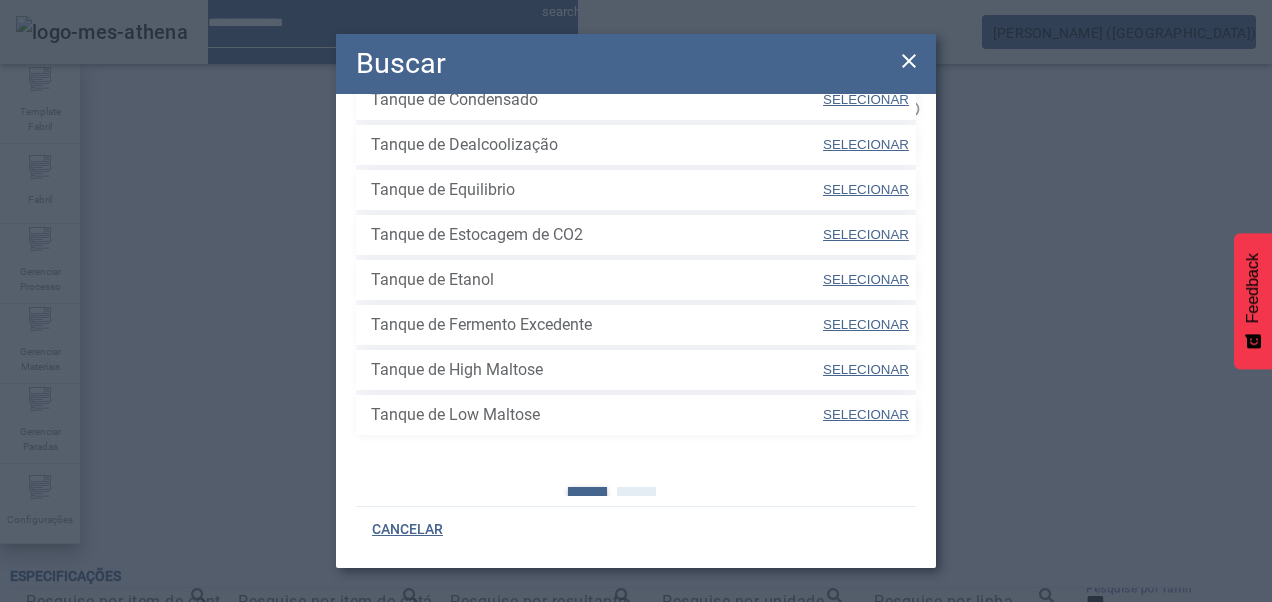 click on "2" 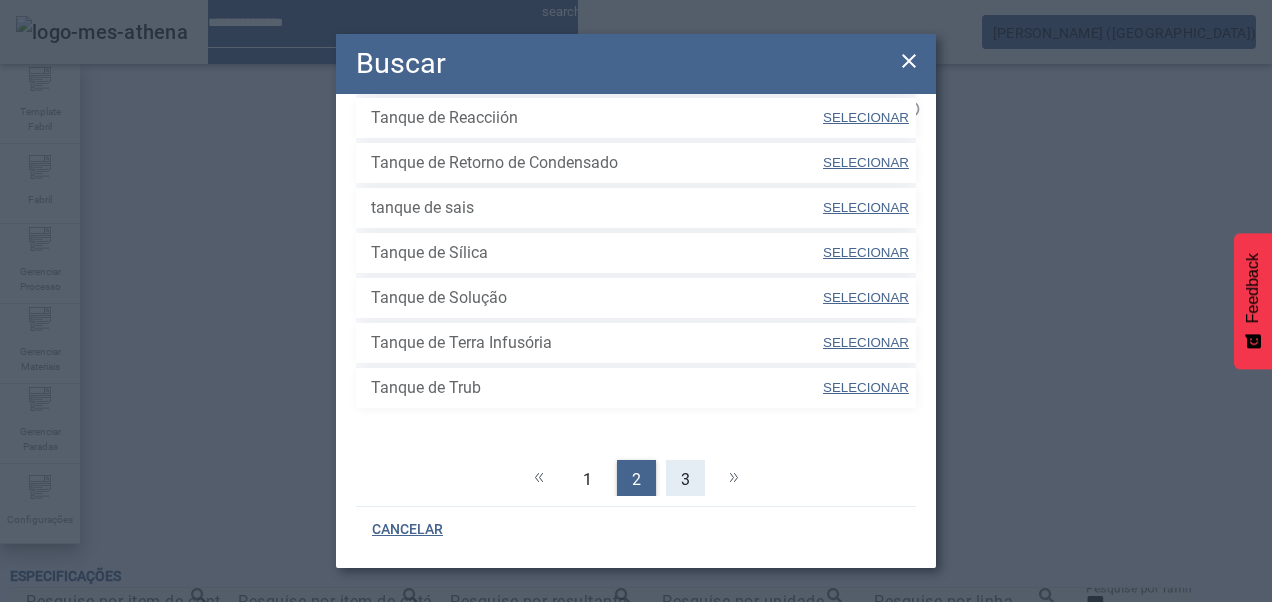 click on "3" 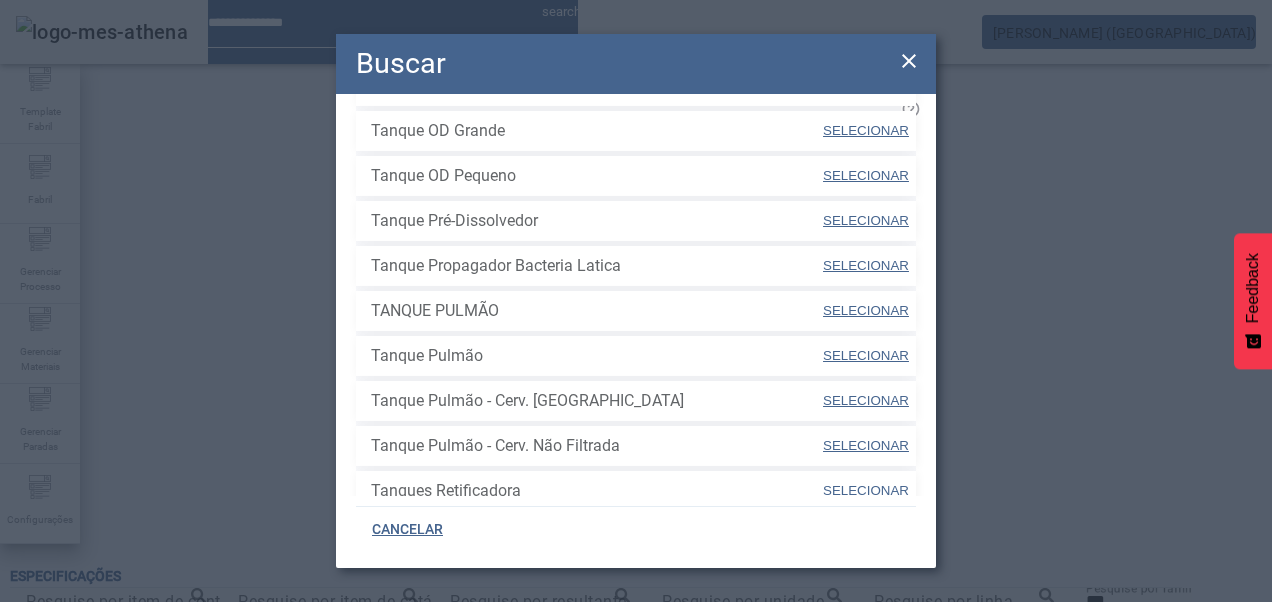 scroll, scrollTop: 347, scrollLeft: 0, axis: vertical 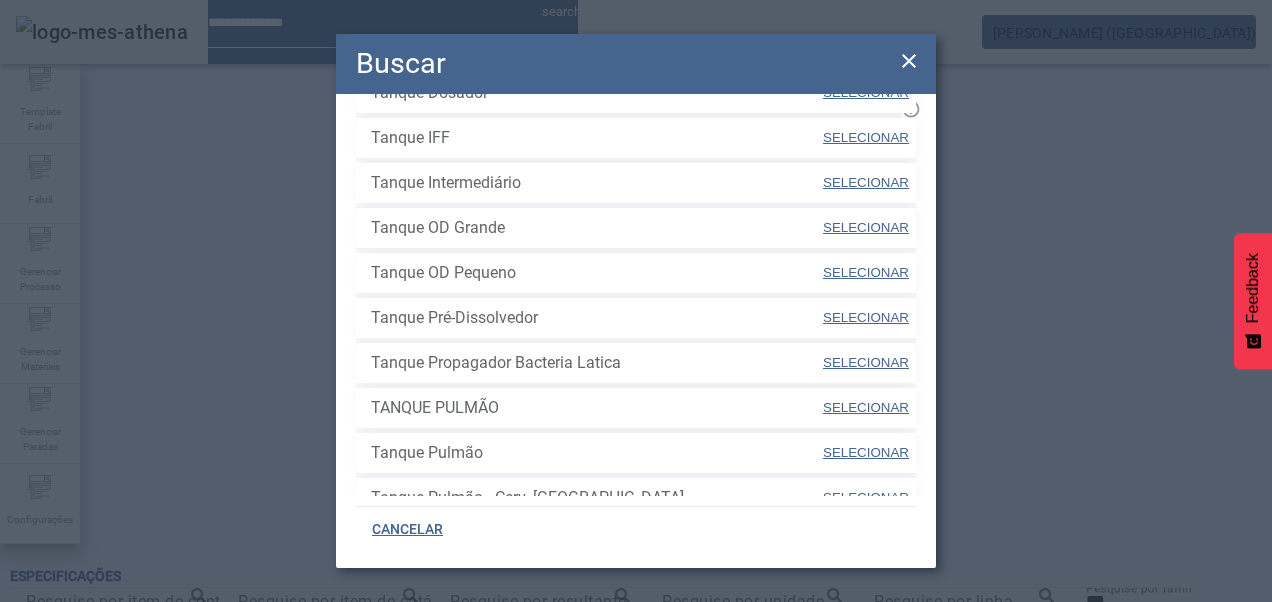 click on "SELECIONAR" at bounding box center [866, 272] 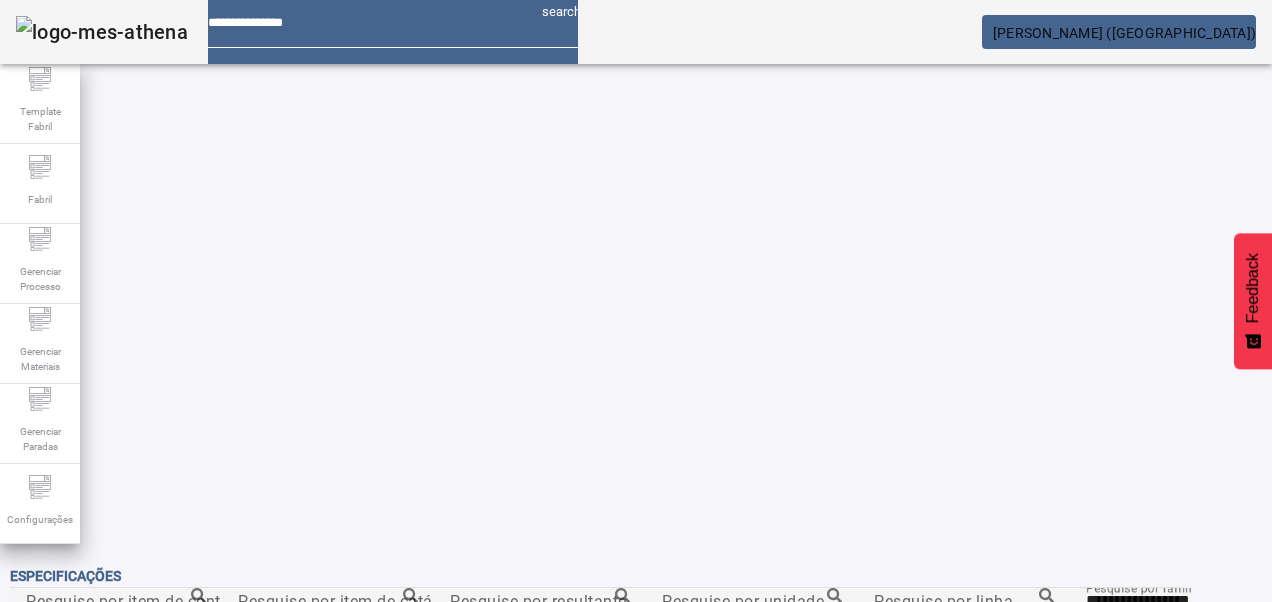 click on "FILTRAR" 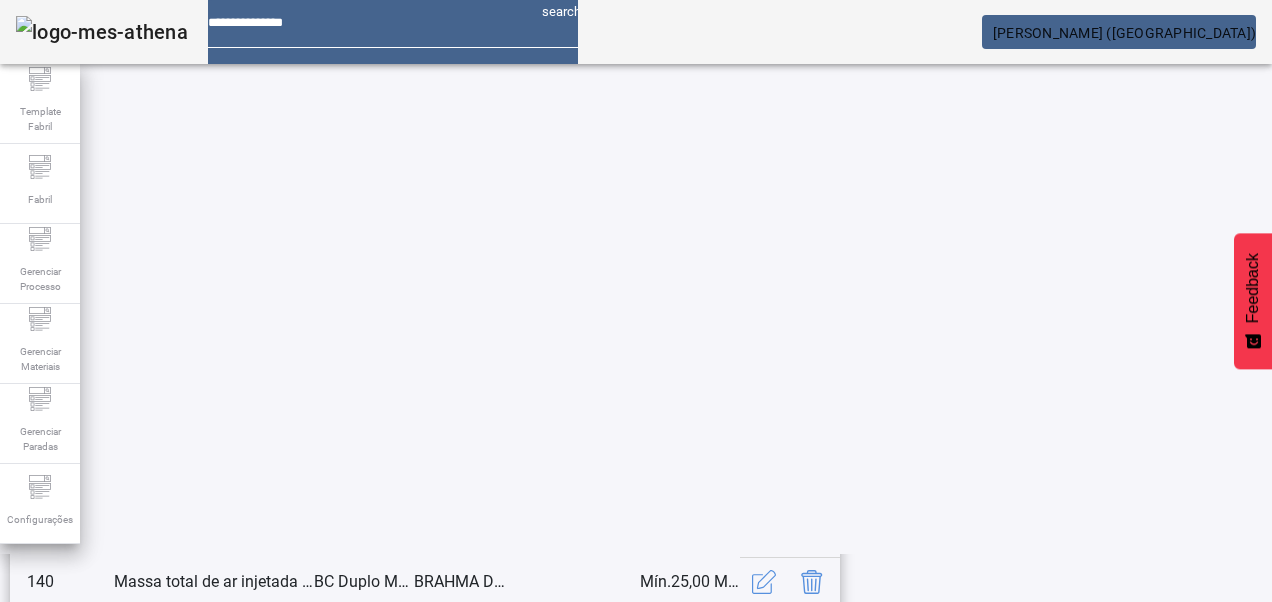 scroll, scrollTop: 653, scrollLeft: 0, axis: vertical 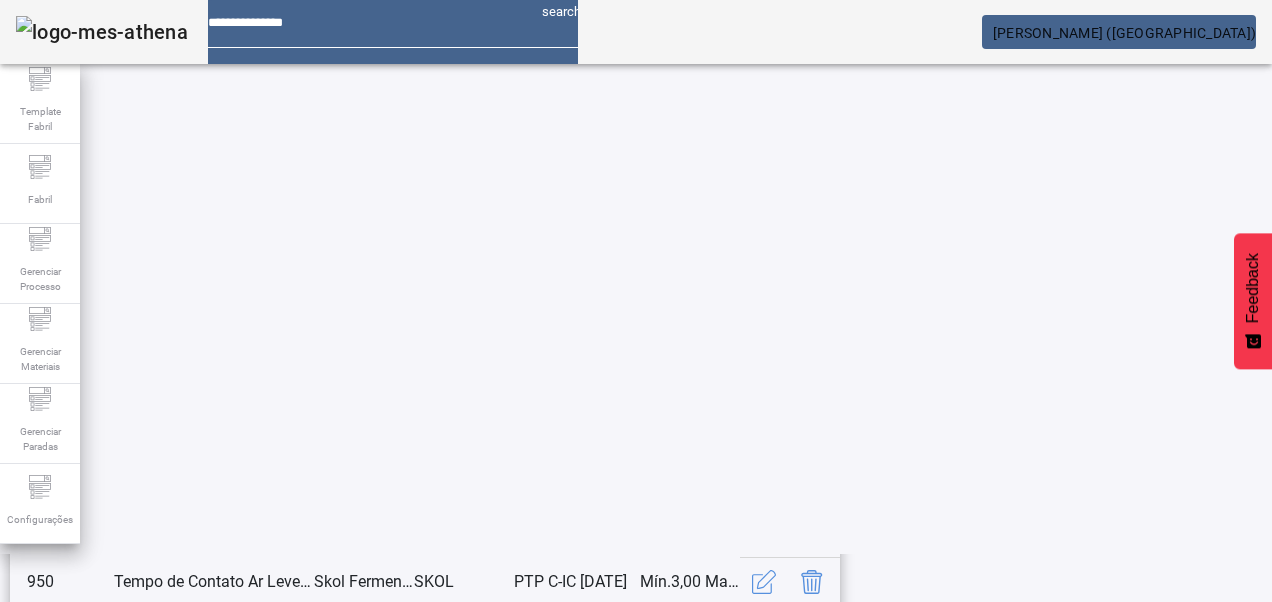 click on "3" 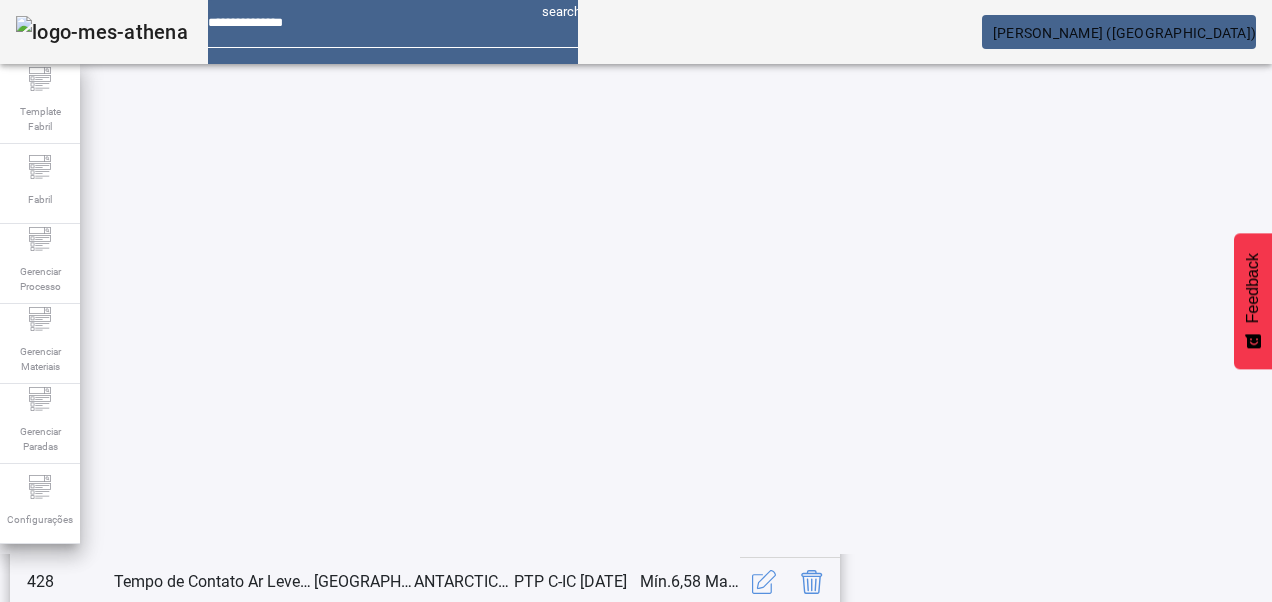 scroll, scrollTop: 423, scrollLeft: 0, axis: vertical 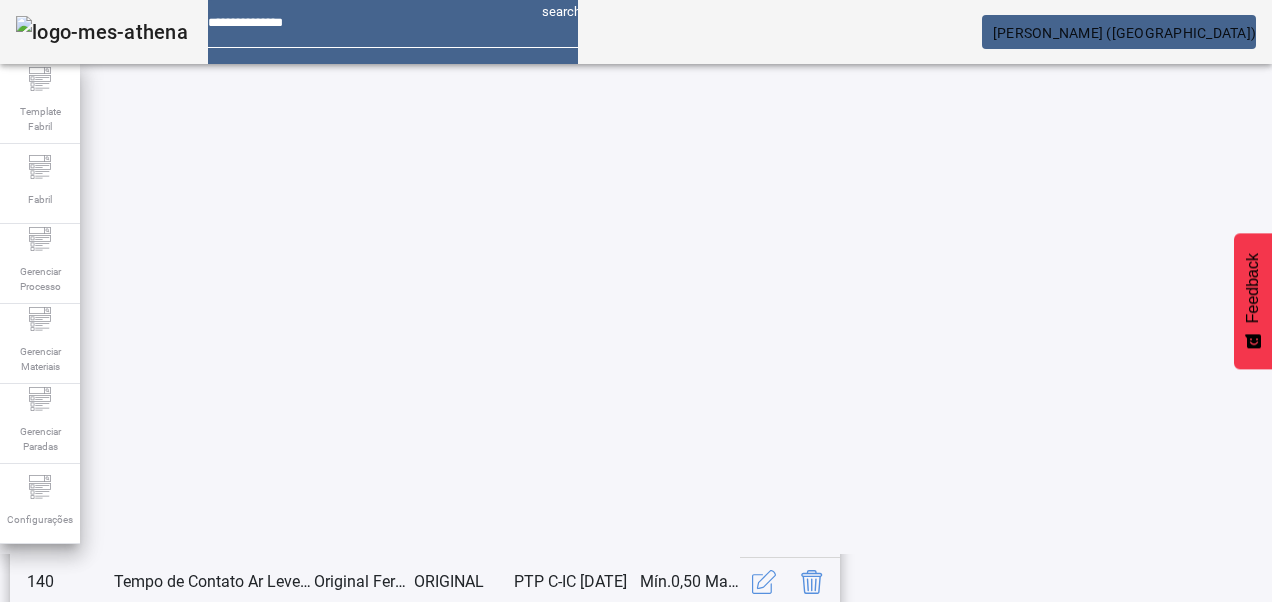click on "1" 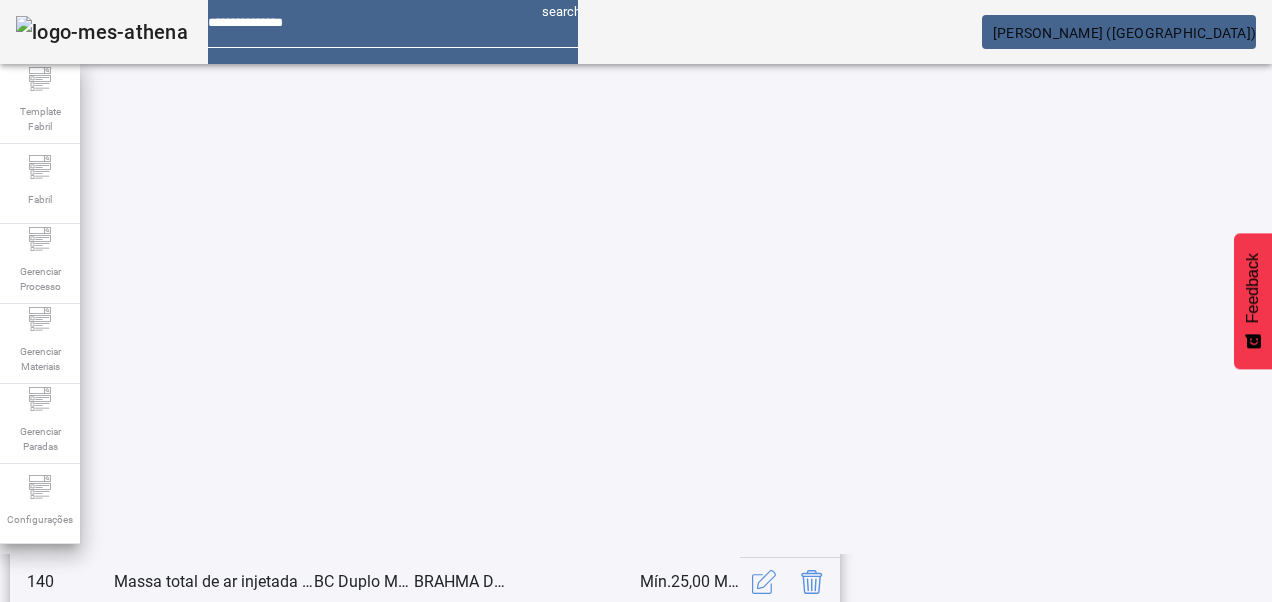scroll, scrollTop: 653, scrollLeft: 0, axis: vertical 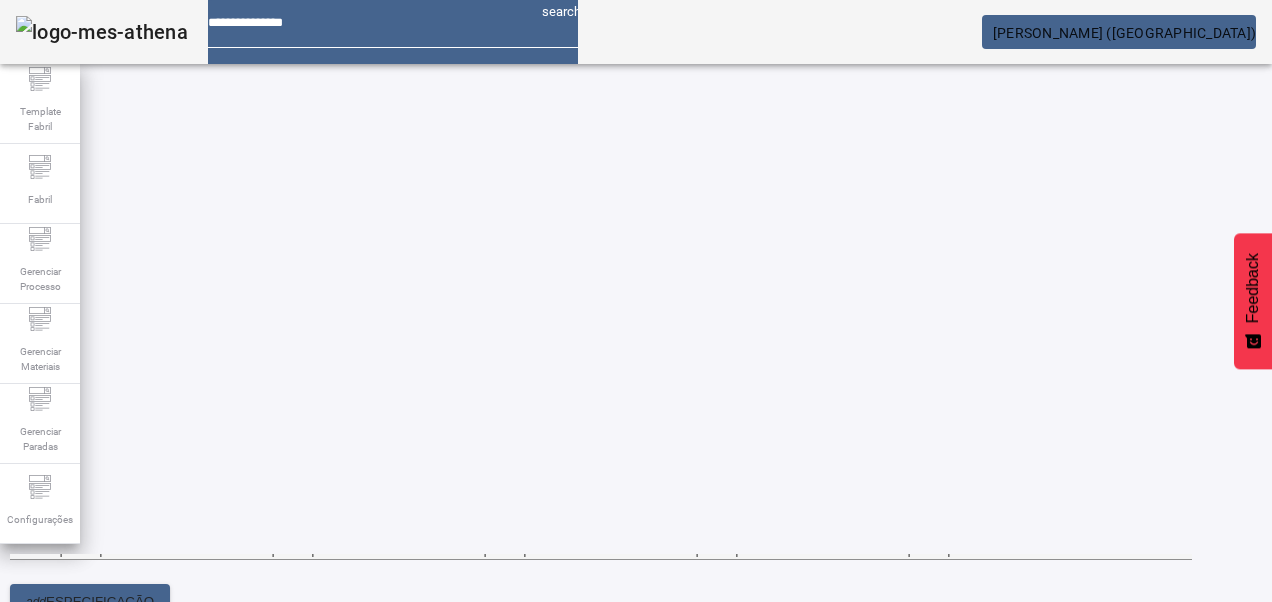 click 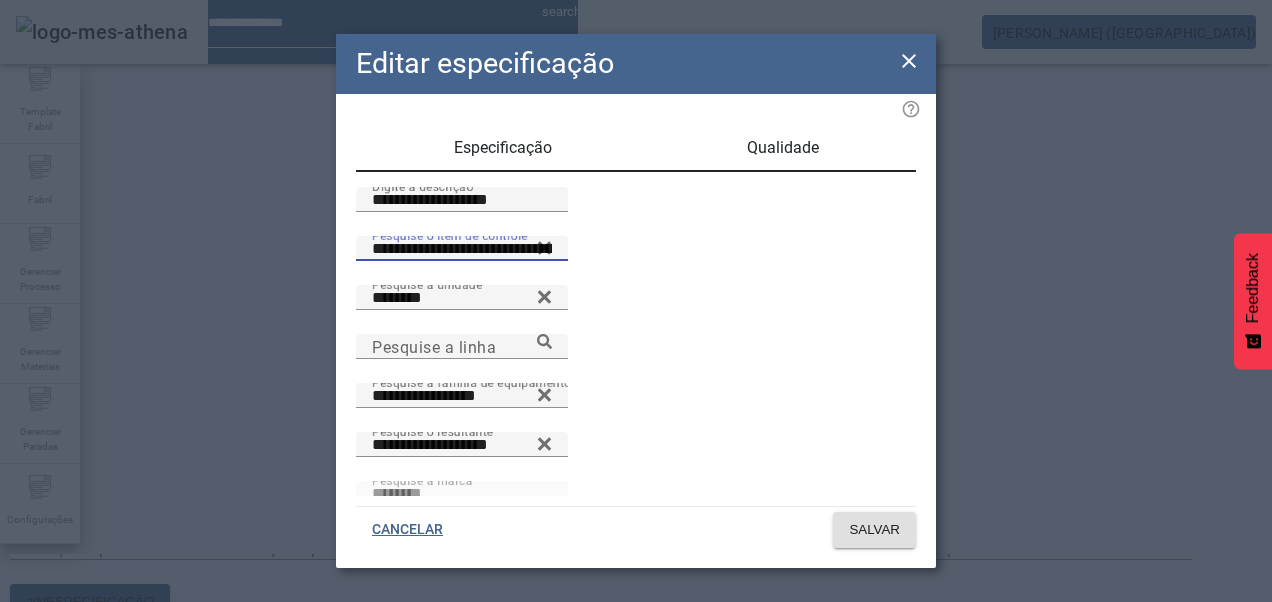 drag, startPoint x: 630, startPoint y: 301, endPoint x: 190, endPoint y: 294, distance: 440.05566 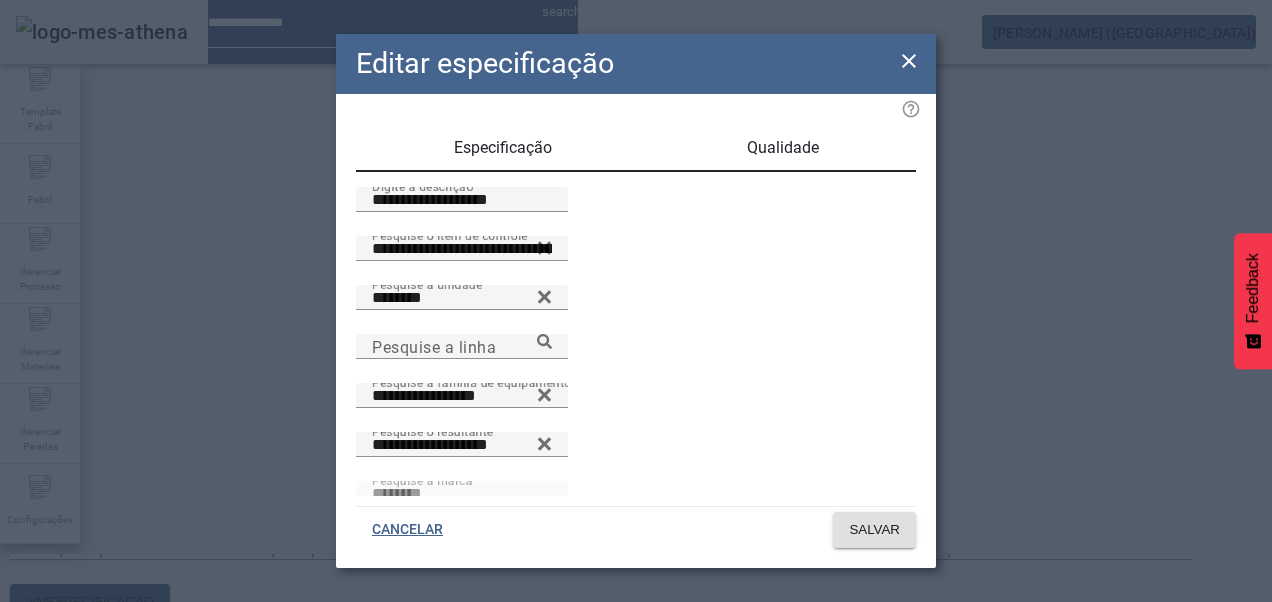 click 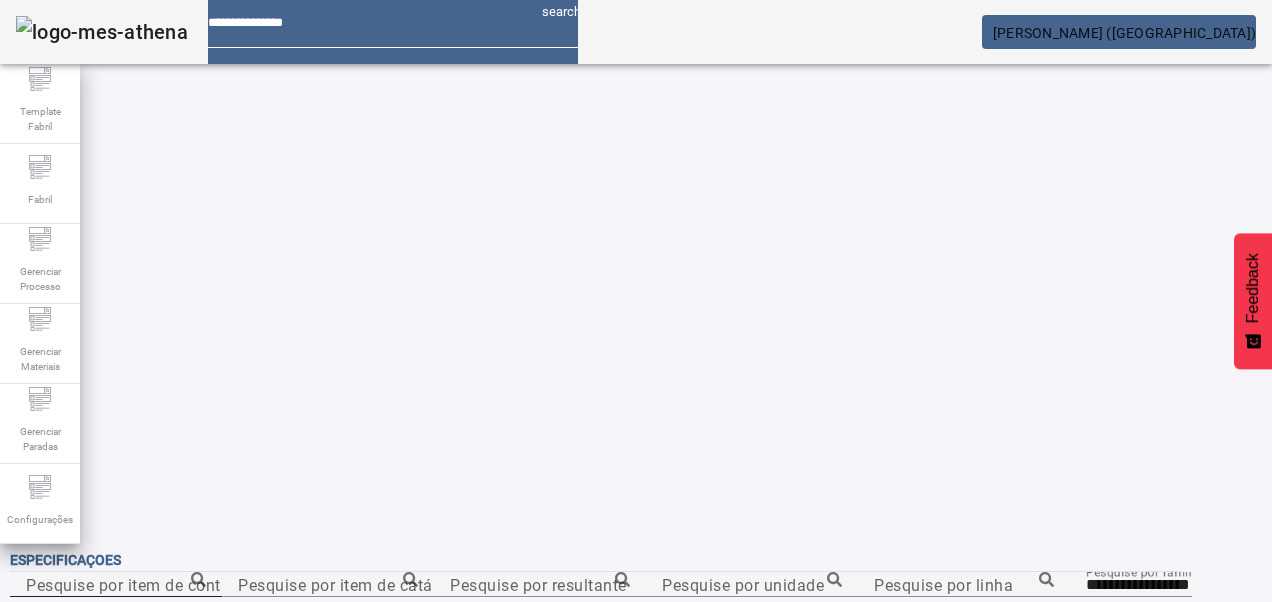 scroll, scrollTop: 0, scrollLeft: 0, axis: both 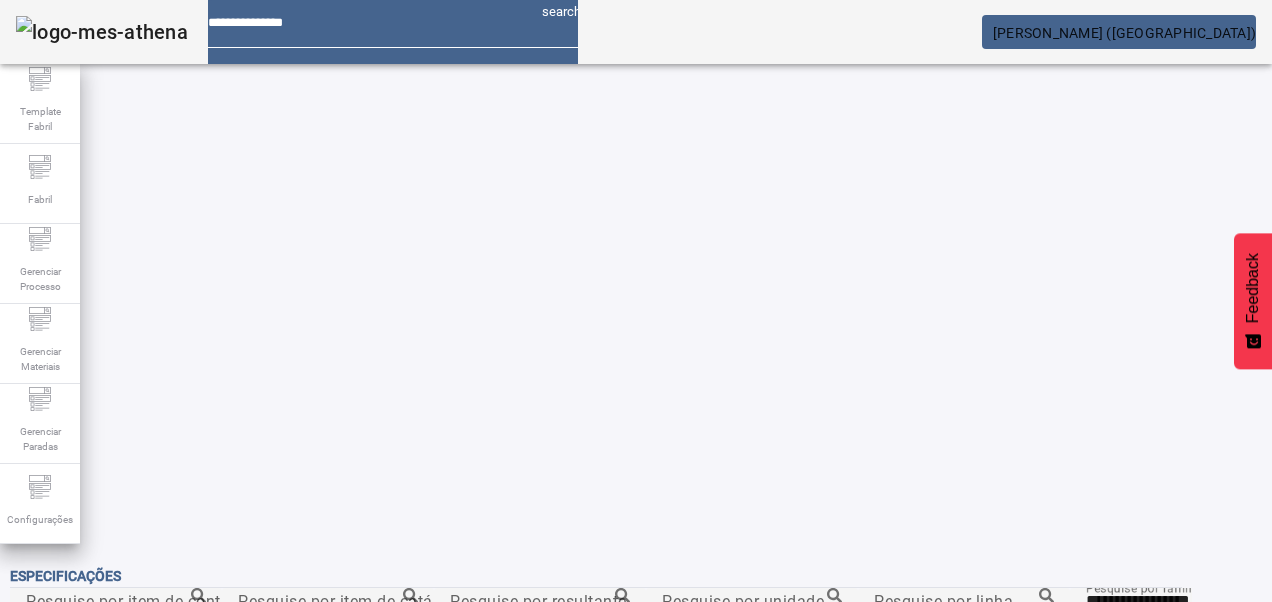 click on "Pesquise por item de controle" at bounding box center (116, 601) 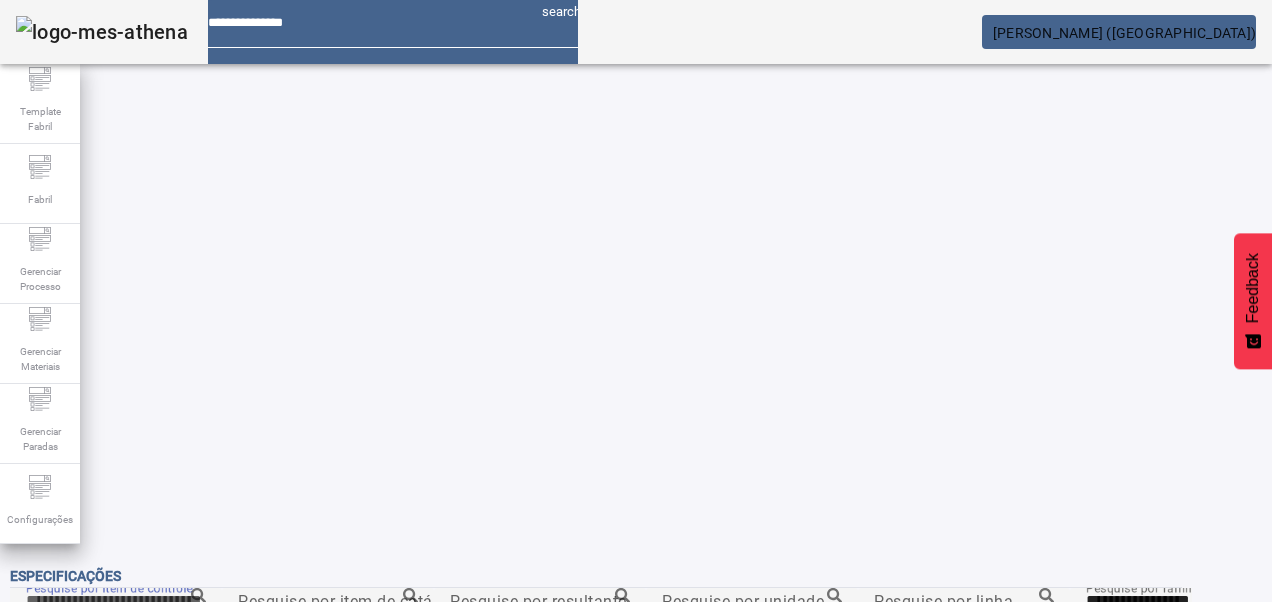 paste on "**********" 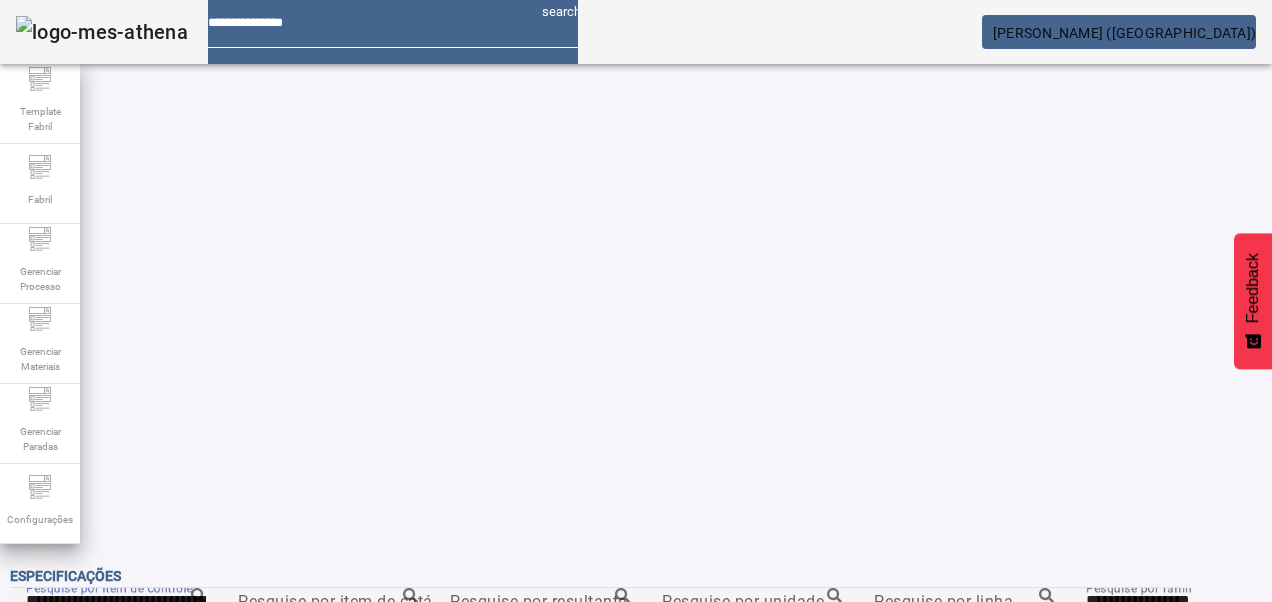 type on "**********" 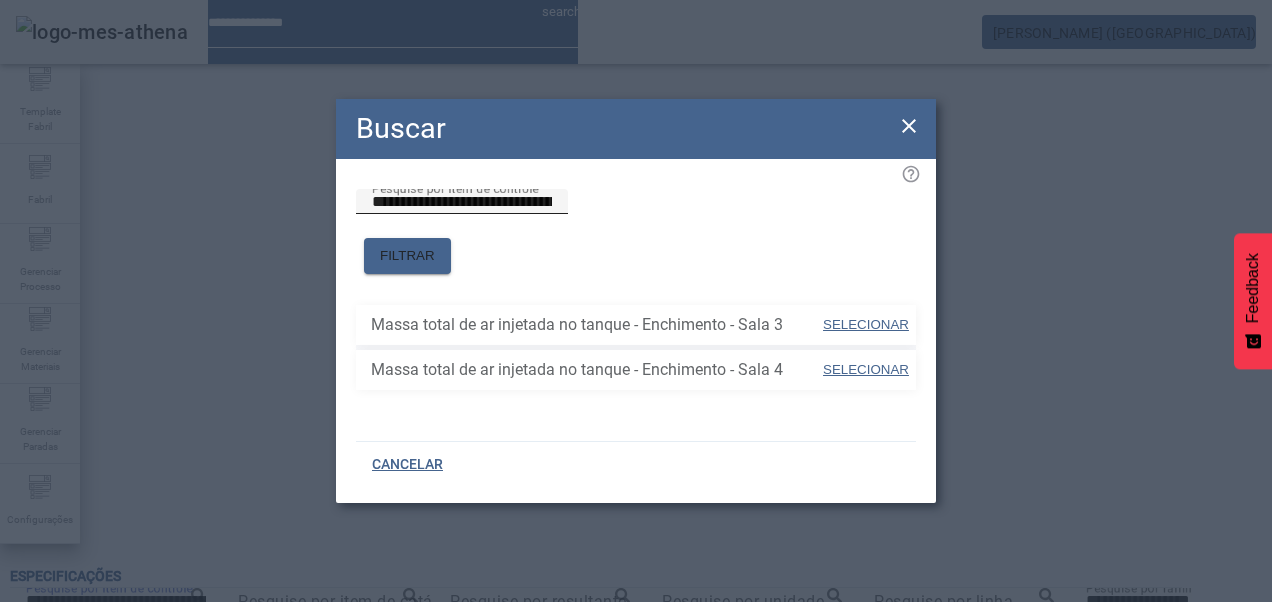 drag, startPoint x: 528, startPoint y: 236, endPoint x: 781, endPoint y: 234, distance: 253.0079 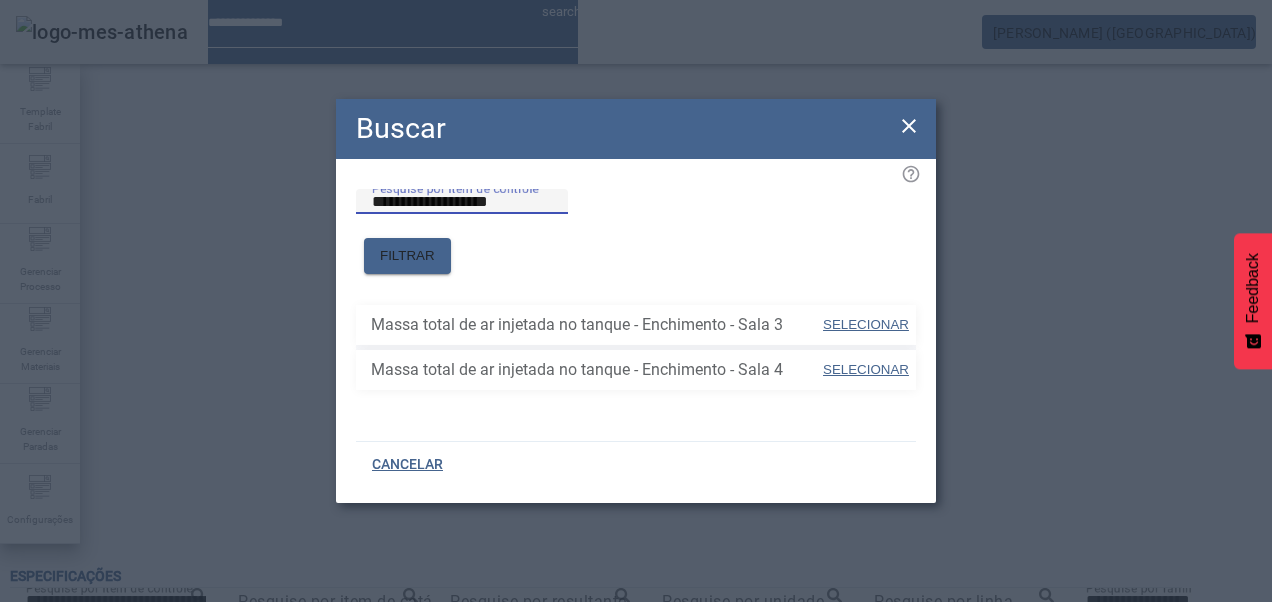 drag, startPoint x: 626, startPoint y: 248, endPoint x: 69, endPoint y: 290, distance: 558.58124 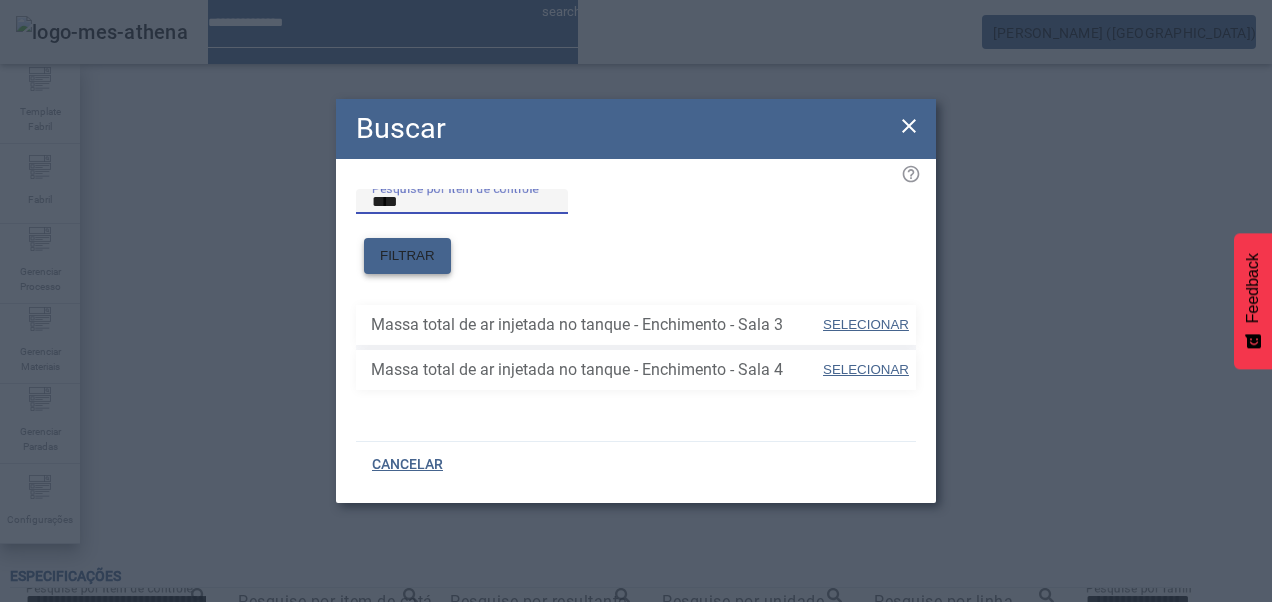 type on "****" 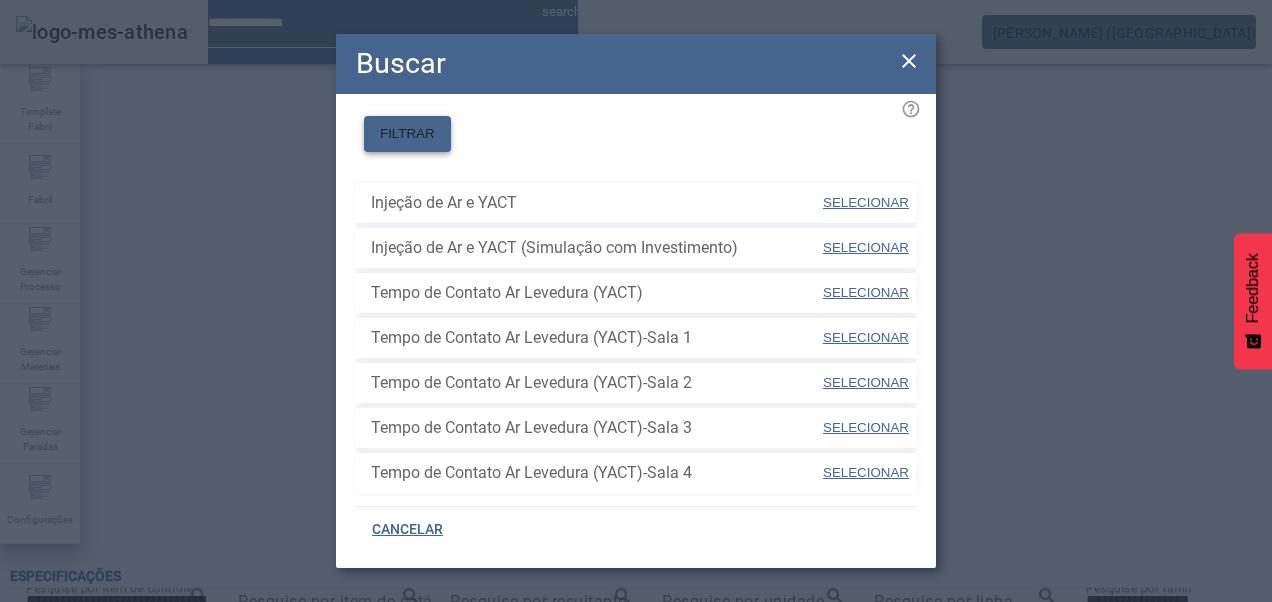 scroll, scrollTop: 87, scrollLeft: 0, axis: vertical 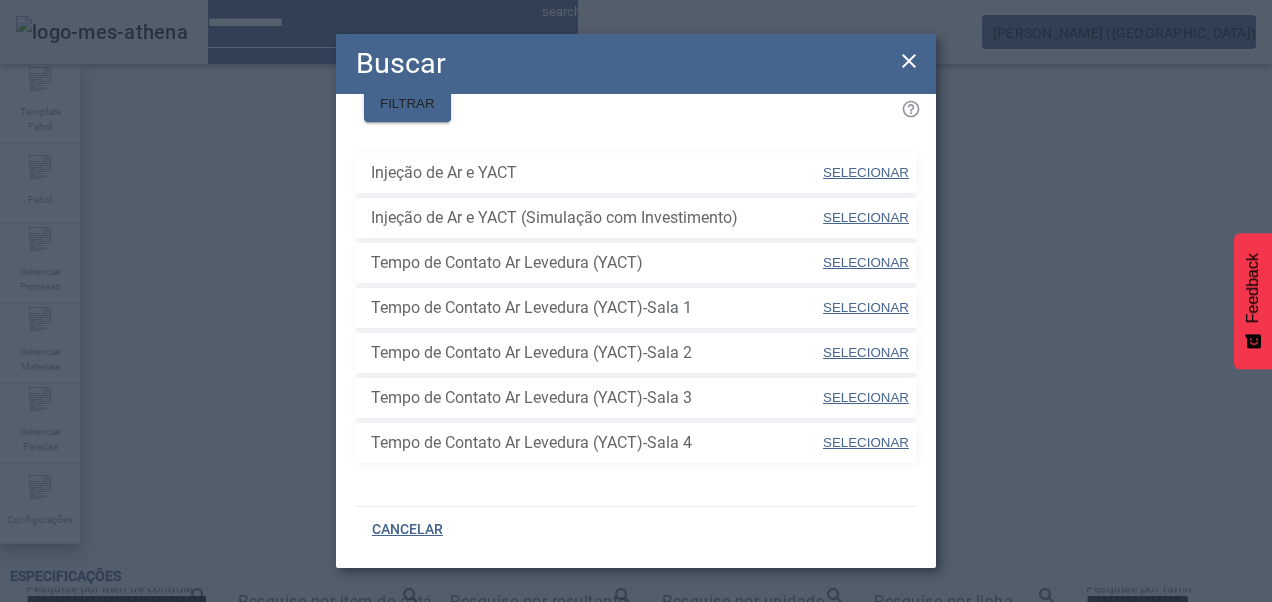 click on "SELECIONAR" at bounding box center [866, 262] 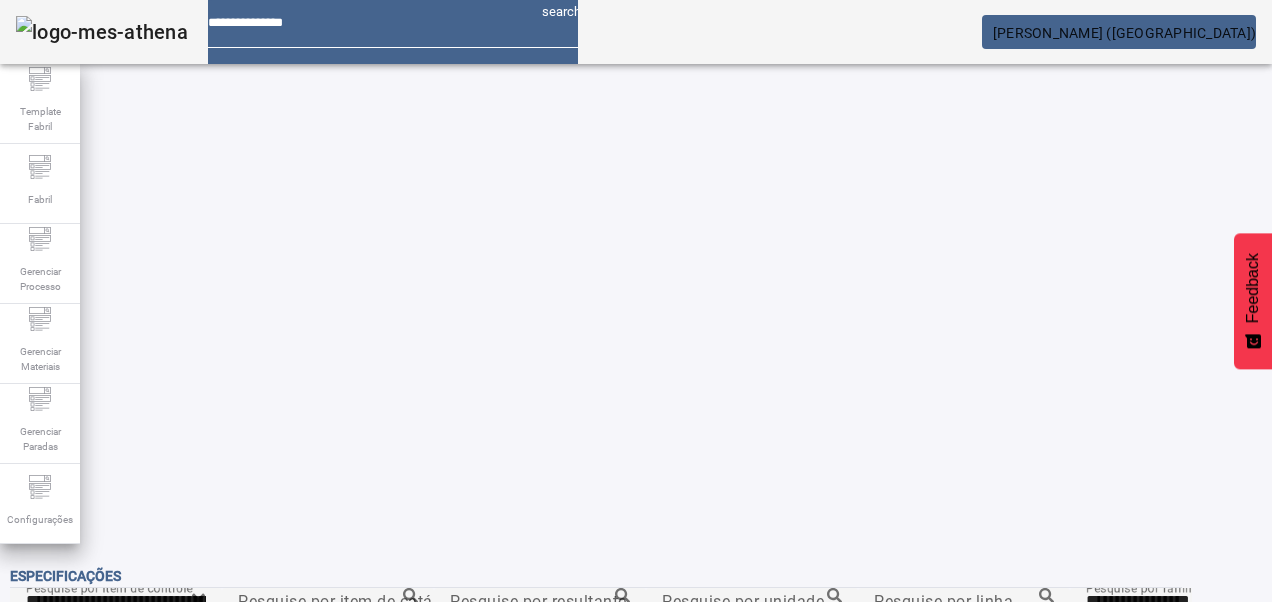click on "FILTRAR" 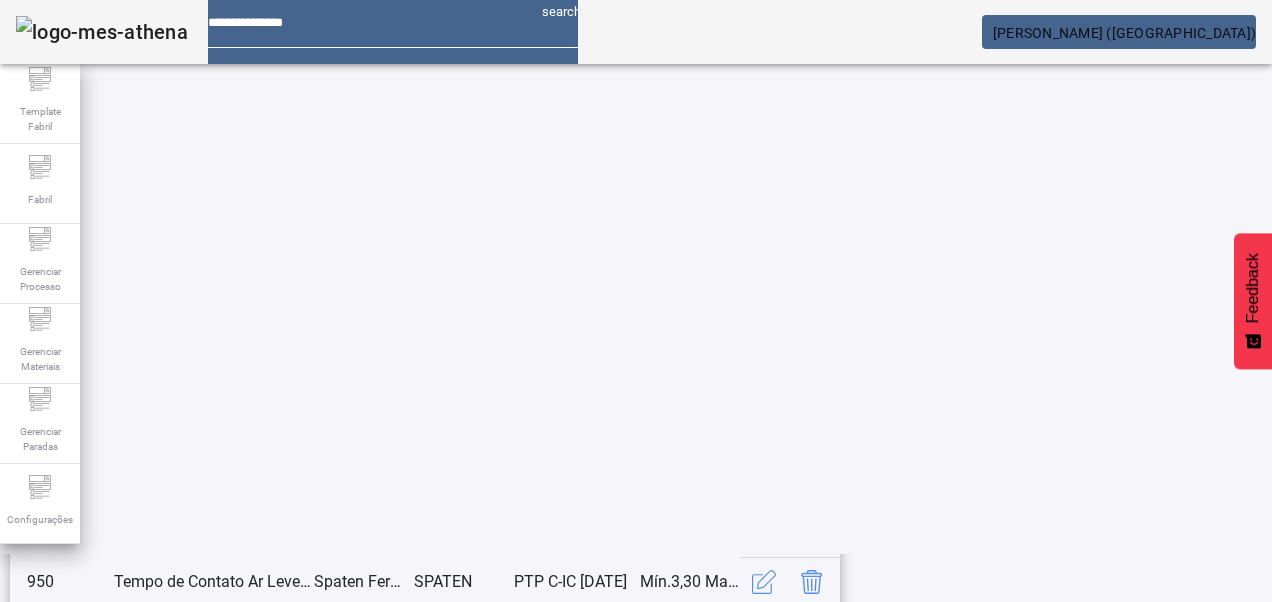scroll, scrollTop: 653, scrollLeft: 0, axis: vertical 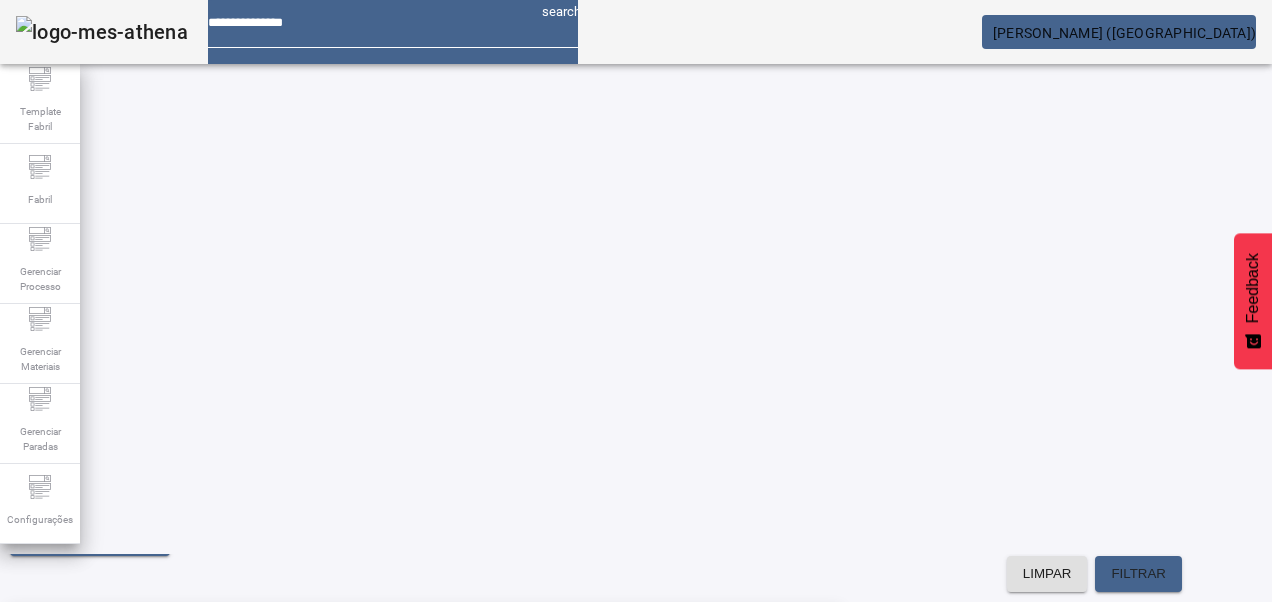 click on "1" 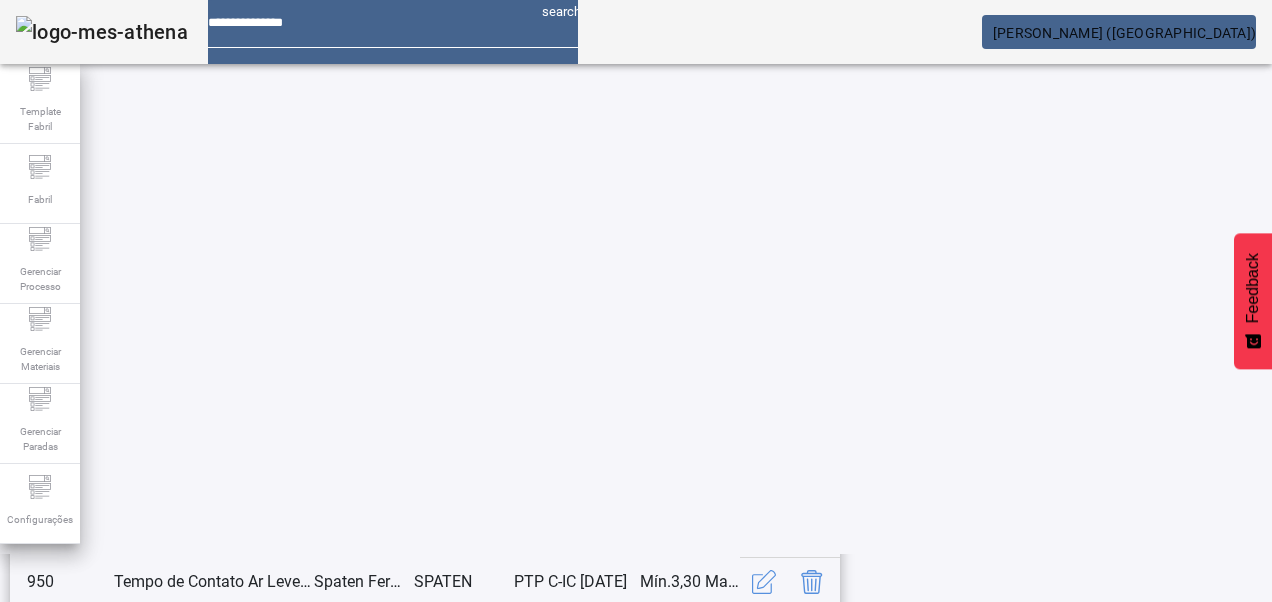 scroll, scrollTop: 653, scrollLeft: 0, axis: vertical 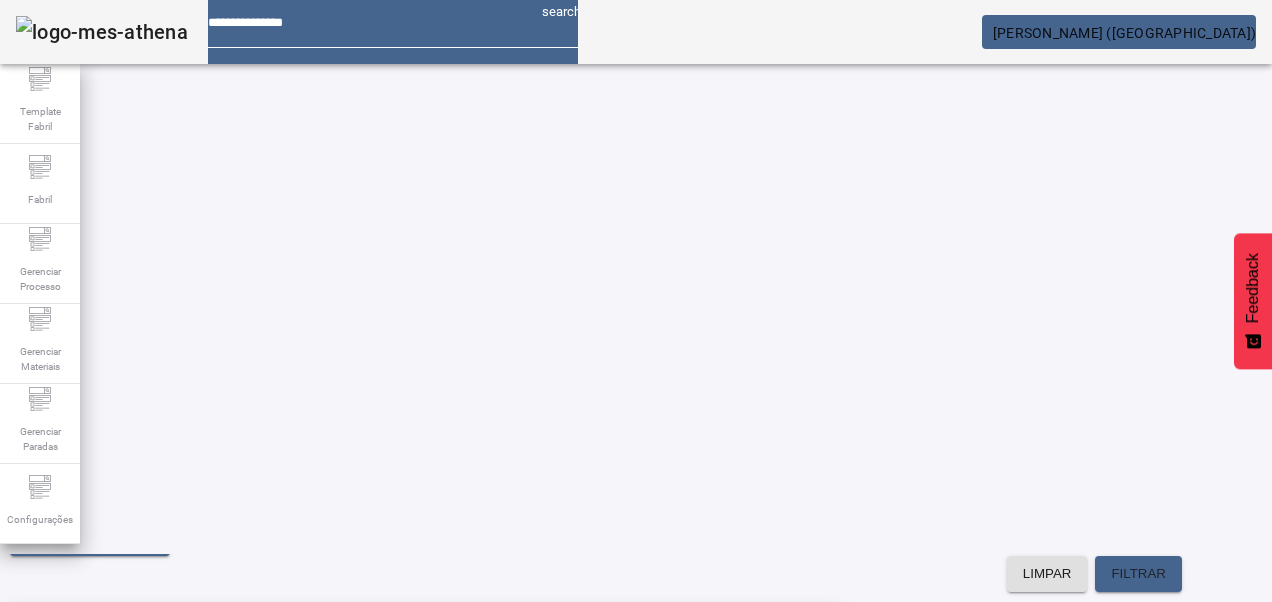 click on "1" 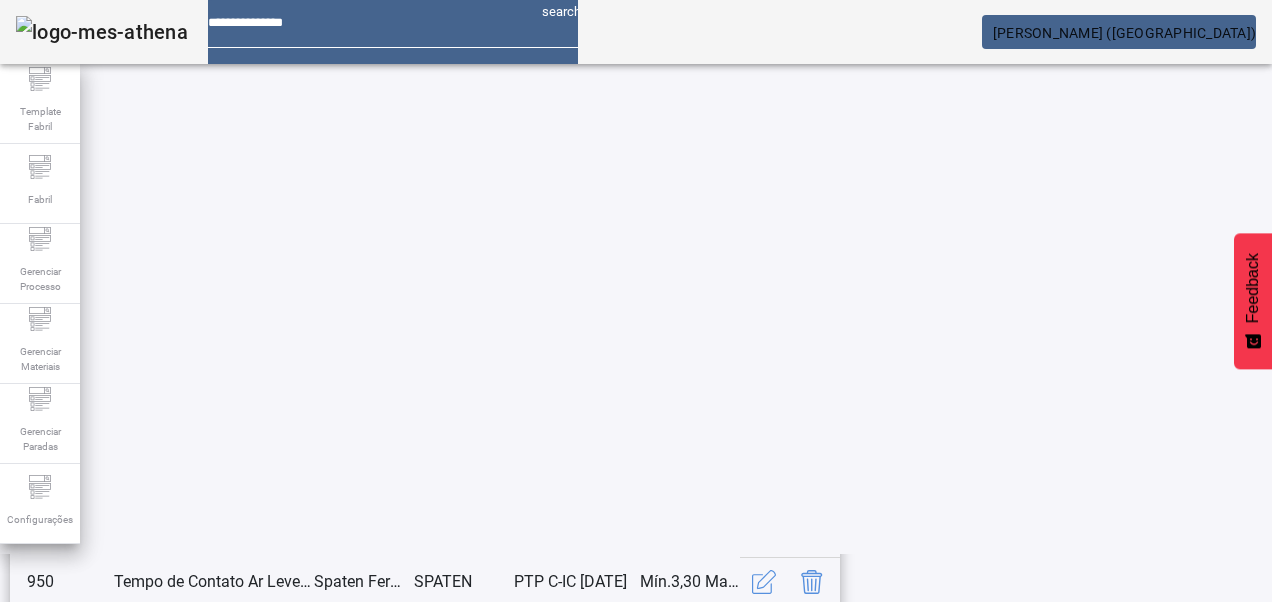 scroll, scrollTop: 0, scrollLeft: 0, axis: both 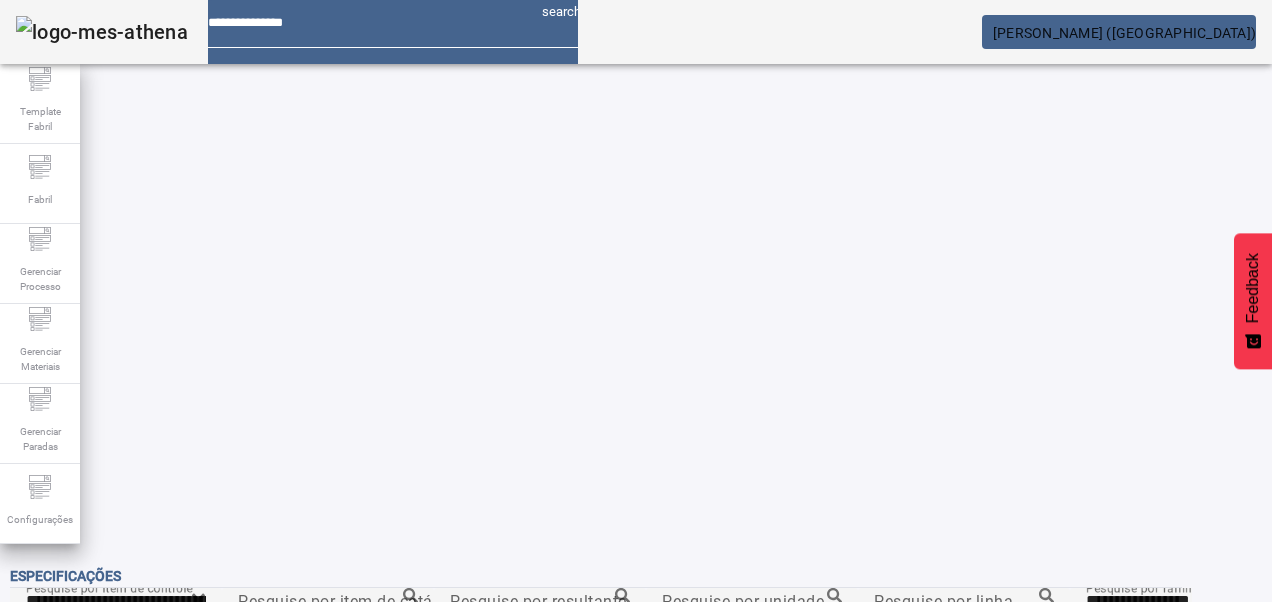 click 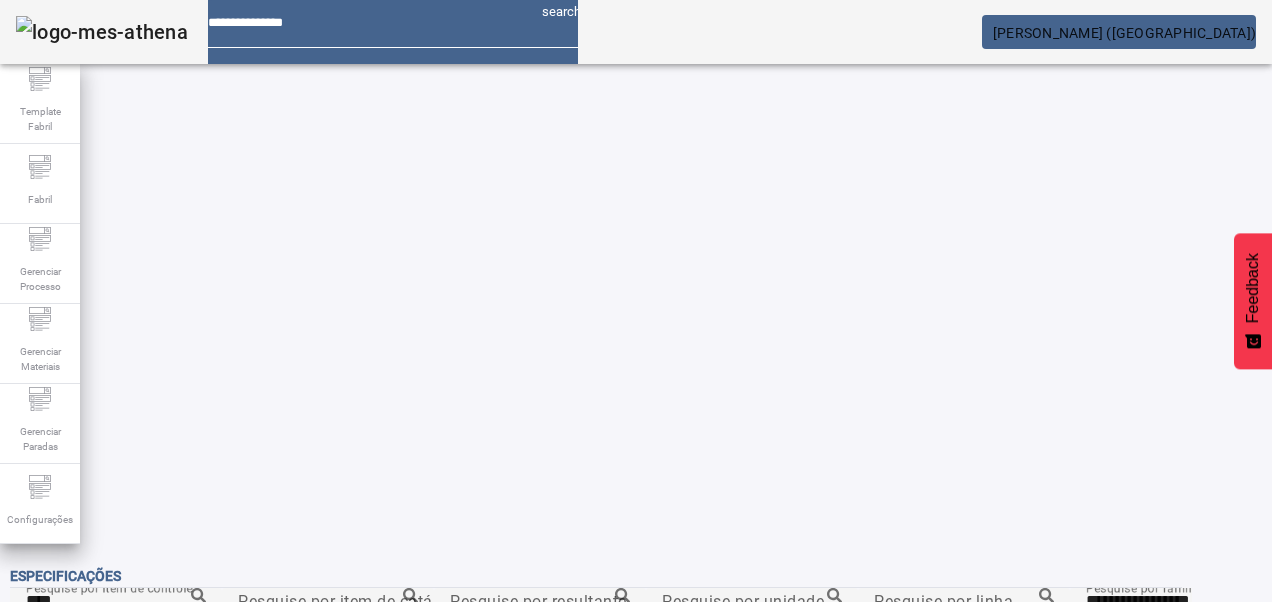 click on "Tempo de Contato Ar Levedura (YACT)-Sala 1" at bounding box center (274, 1618) 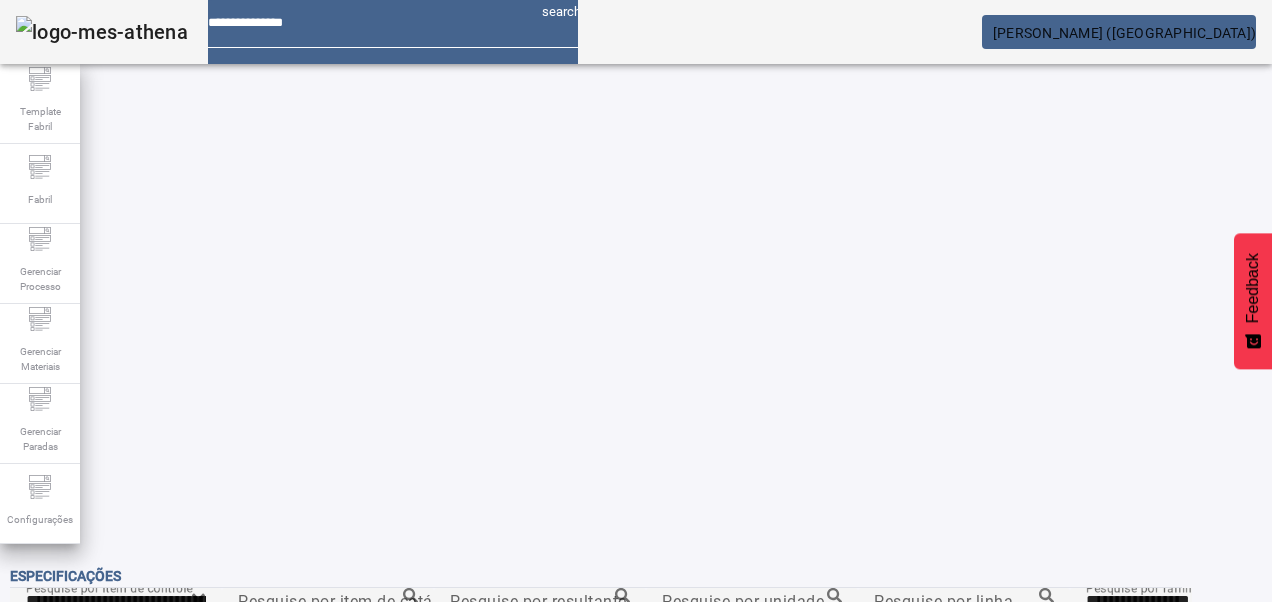 click on "FILTRAR" 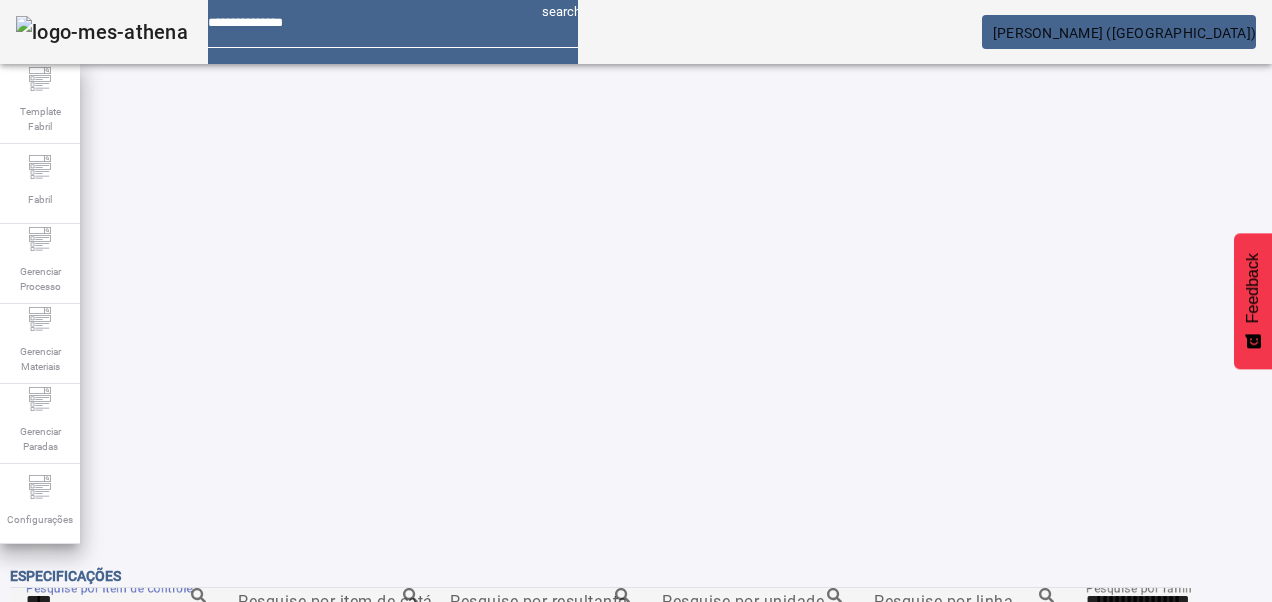 scroll, scrollTop: 96, scrollLeft: 0, axis: vertical 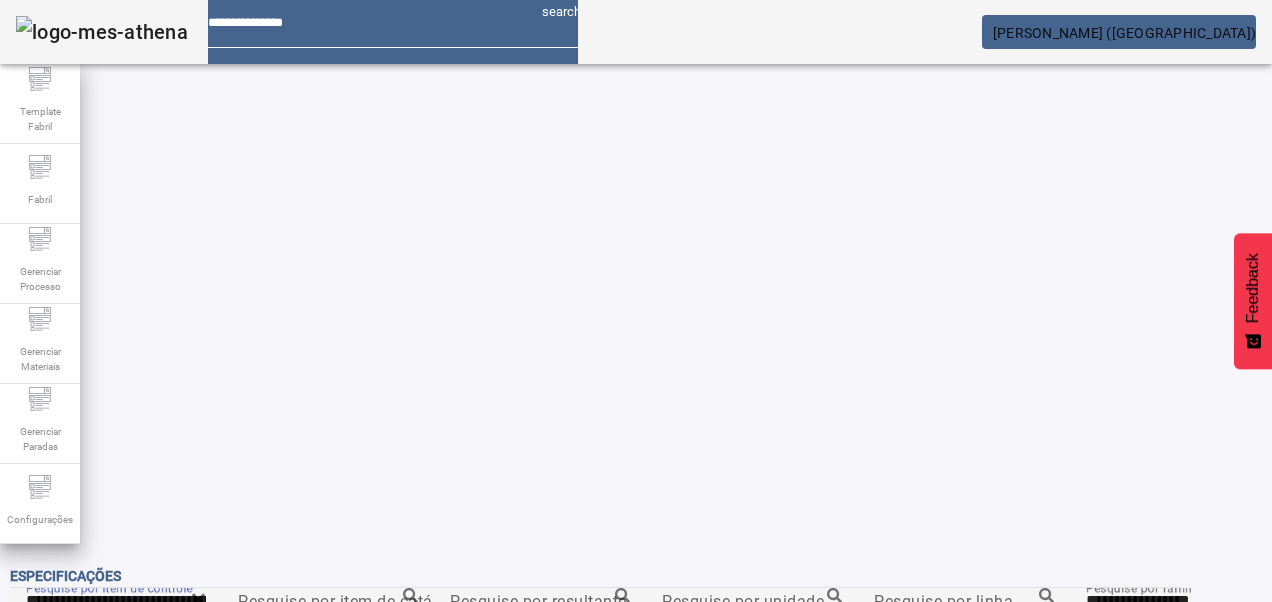 click on "FILTRAR" 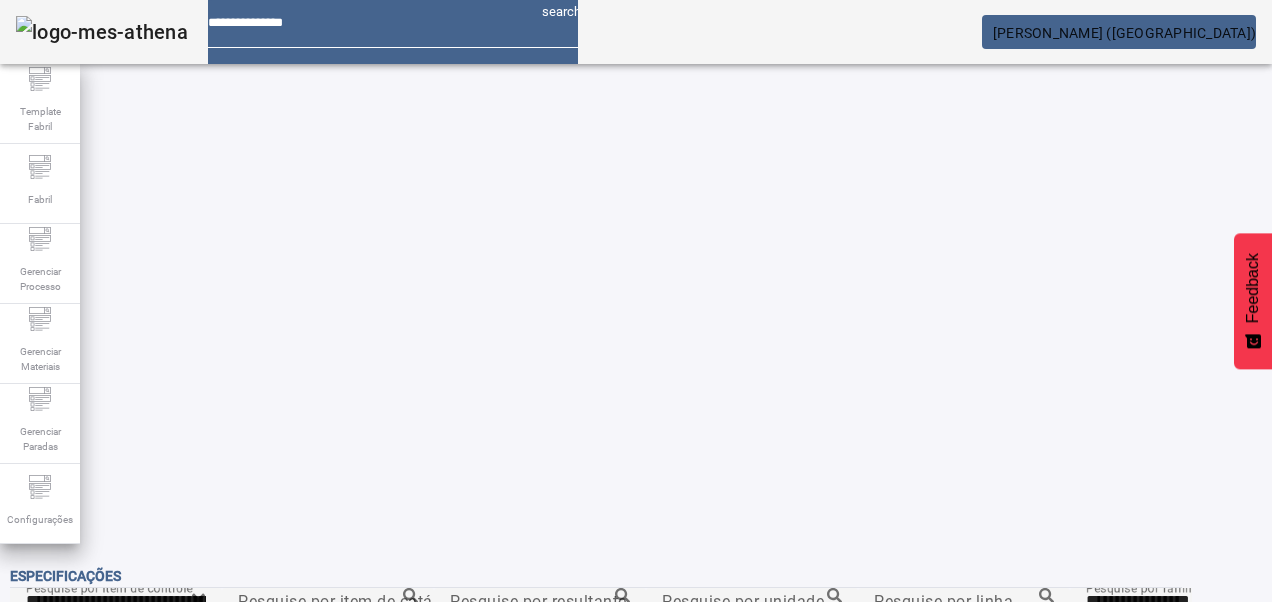 scroll, scrollTop: 0, scrollLeft: 0, axis: both 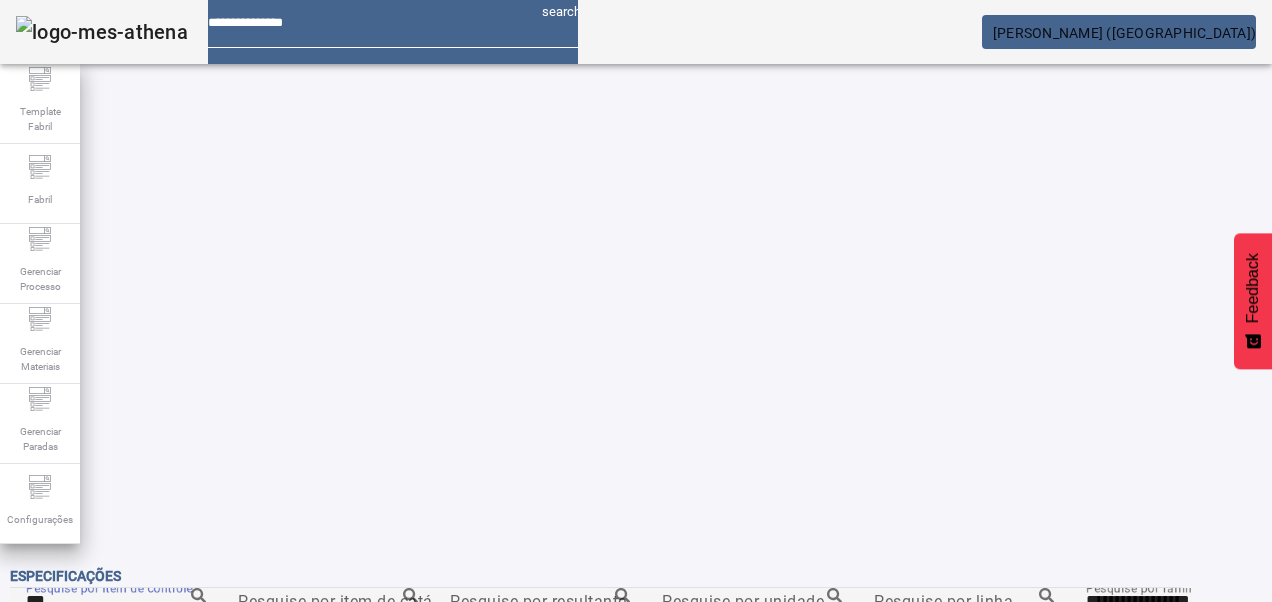 click on "Tempo de Contato Ar Levedura (YACT)-Sala 3" at bounding box center (274, 826) 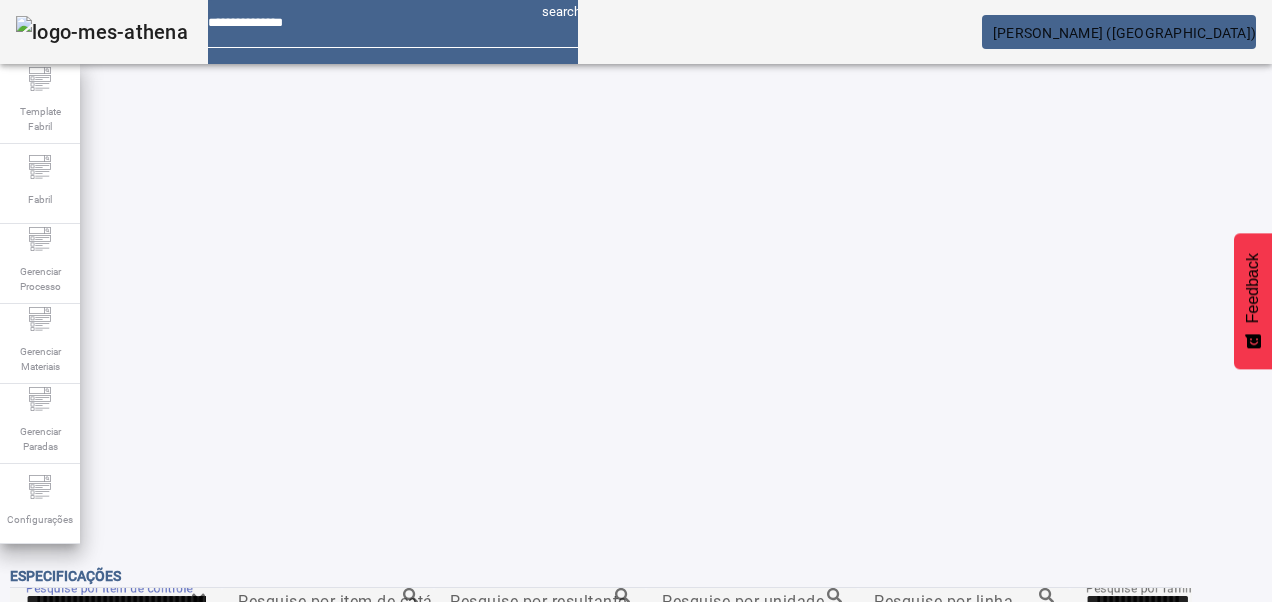 click 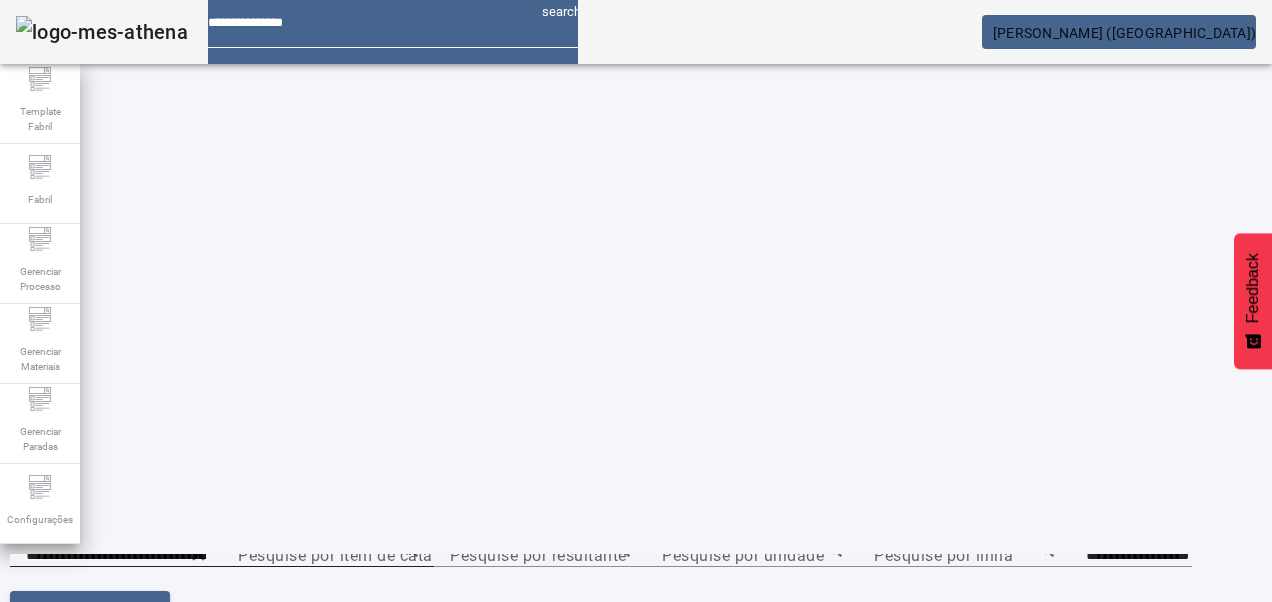 scroll, scrollTop: 0, scrollLeft: 0, axis: both 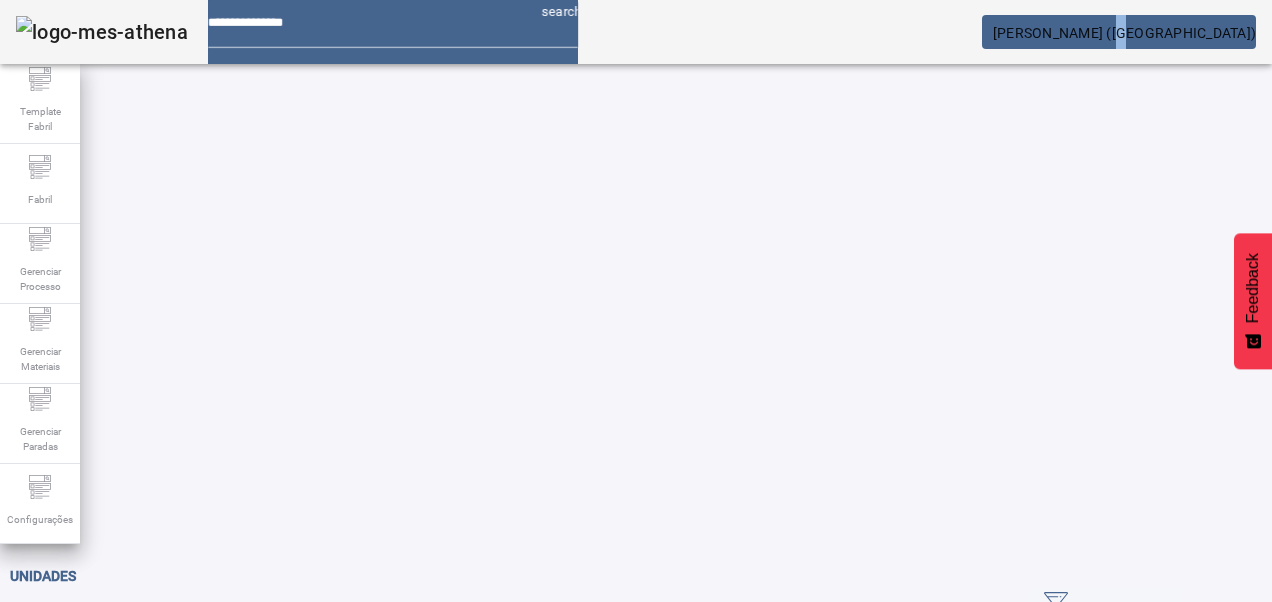 click on "[PERSON_NAME] ([GEOGRAPHIC_DATA])" 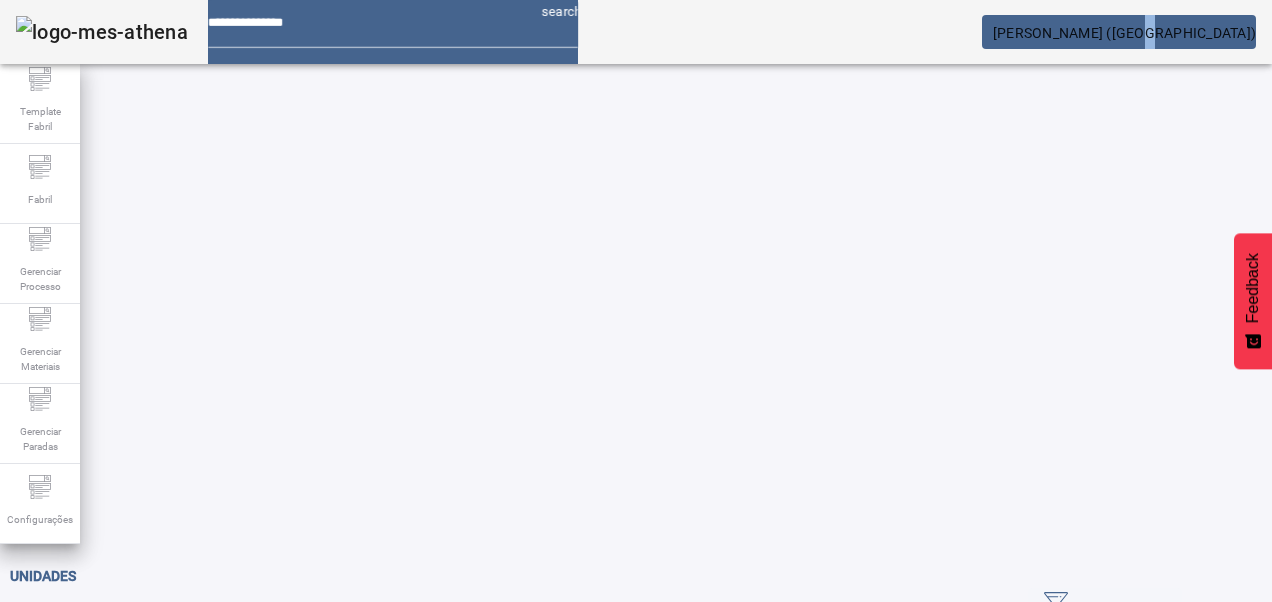 click on "[PERSON_NAME] ([GEOGRAPHIC_DATA])" 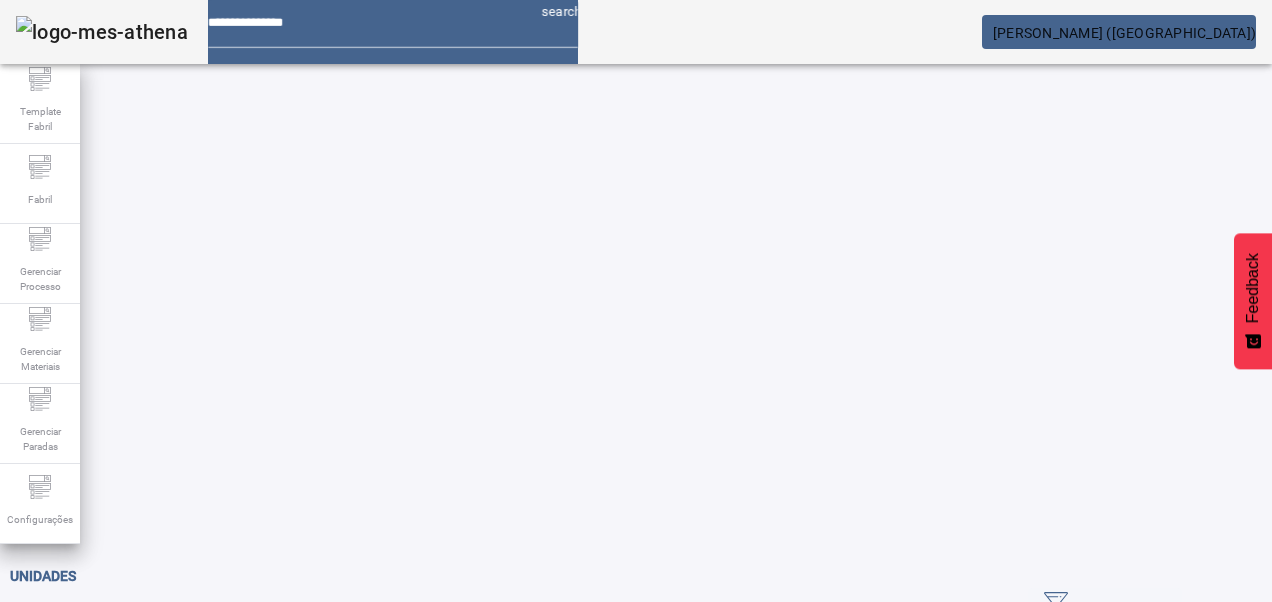 scroll, scrollTop: 0, scrollLeft: 0, axis: both 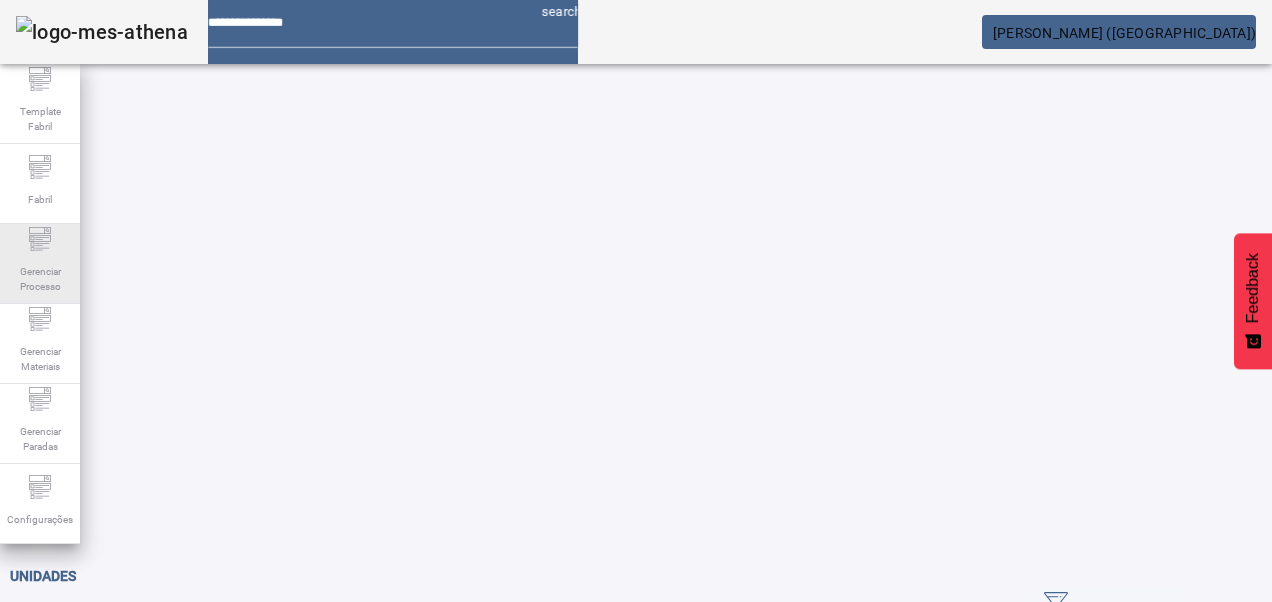 click on "Gerenciar Processo" 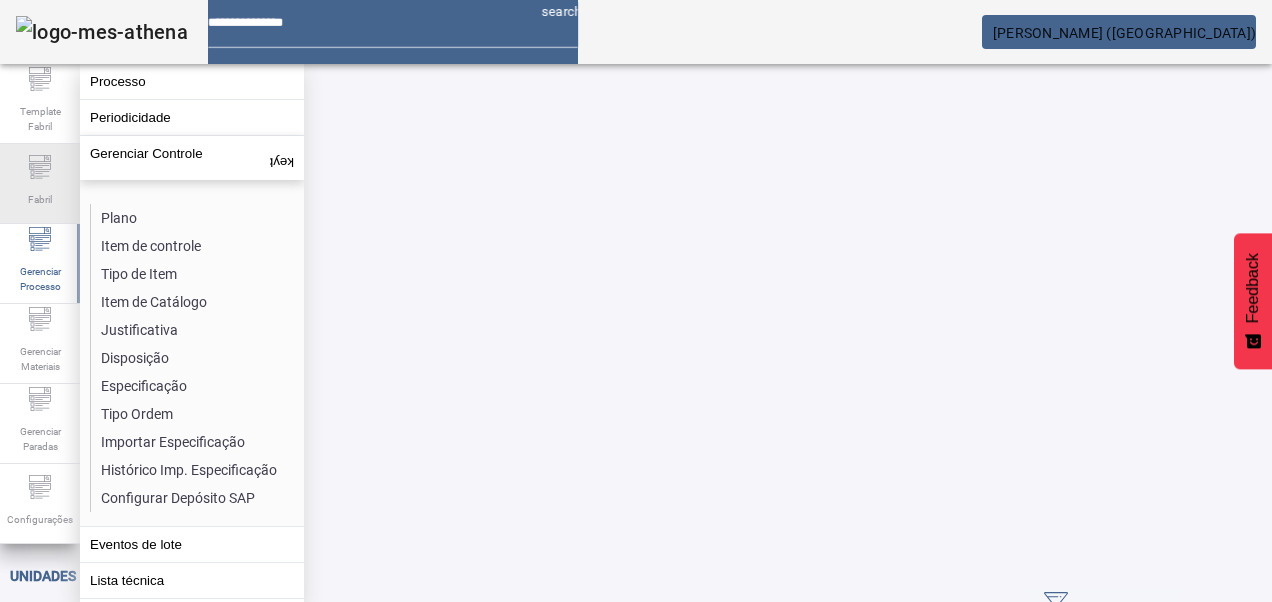 click on "Fabril" 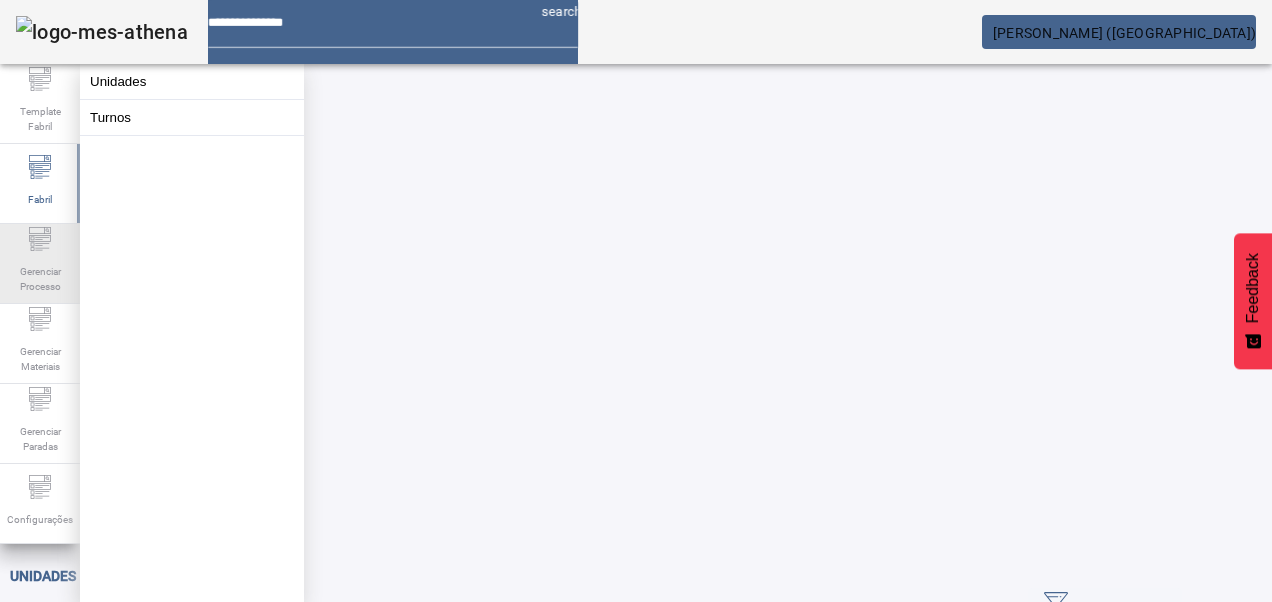 click on "Gerenciar Processo" 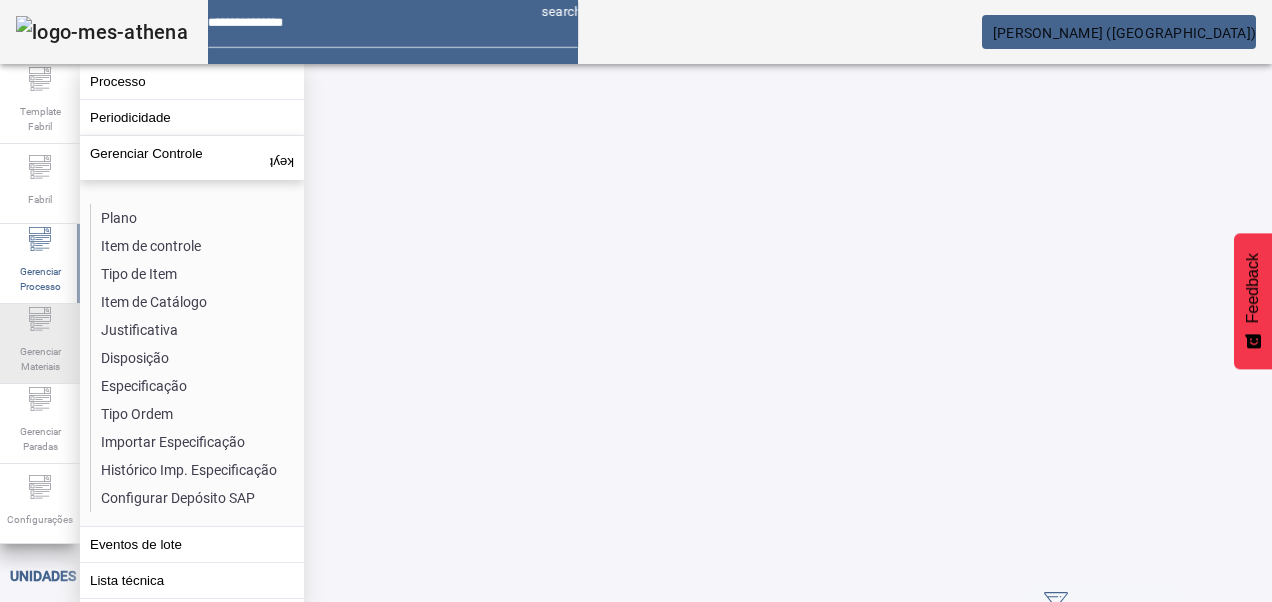 click 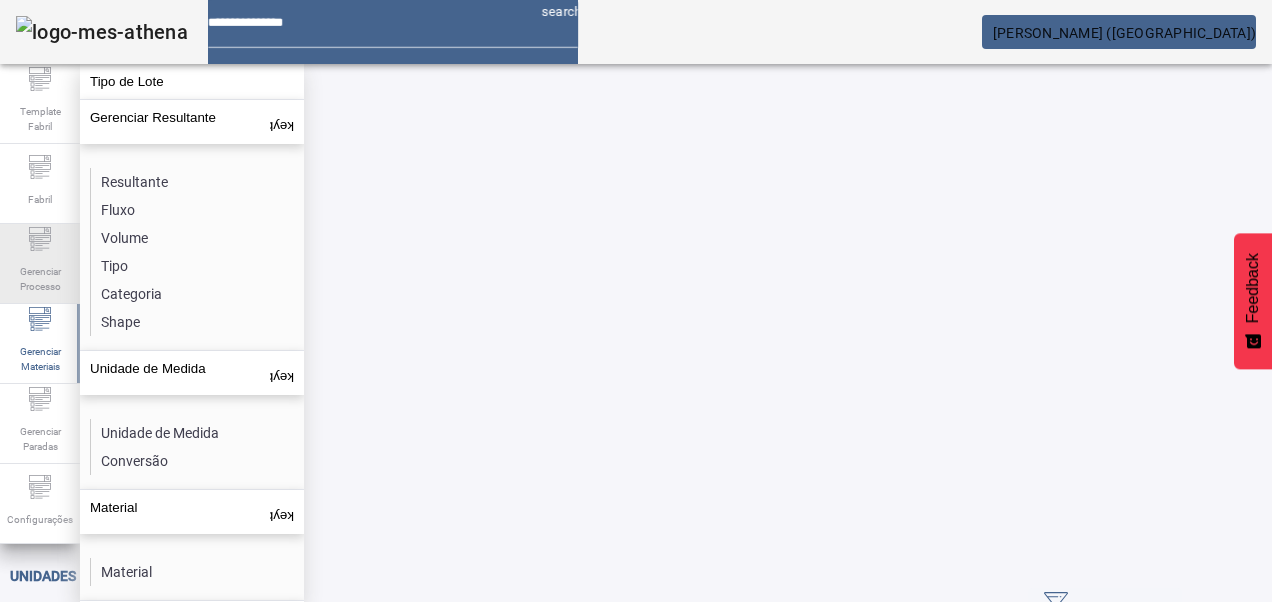 click 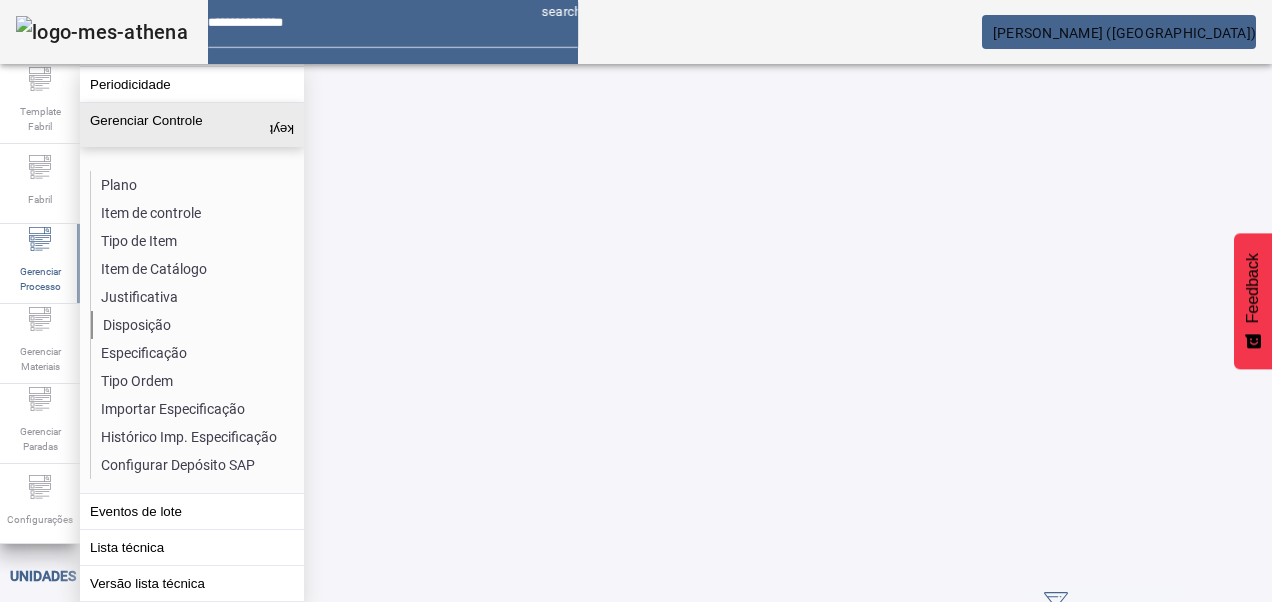 scroll, scrollTop: 0, scrollLeft: 0, axis: both 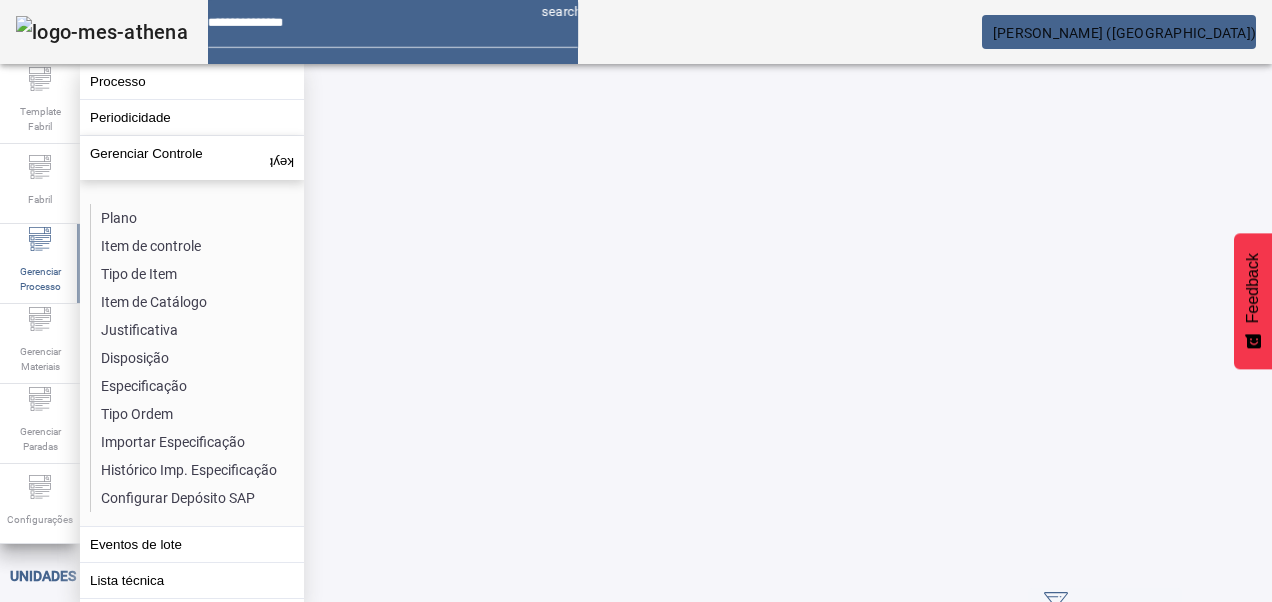 click on "Especificação" 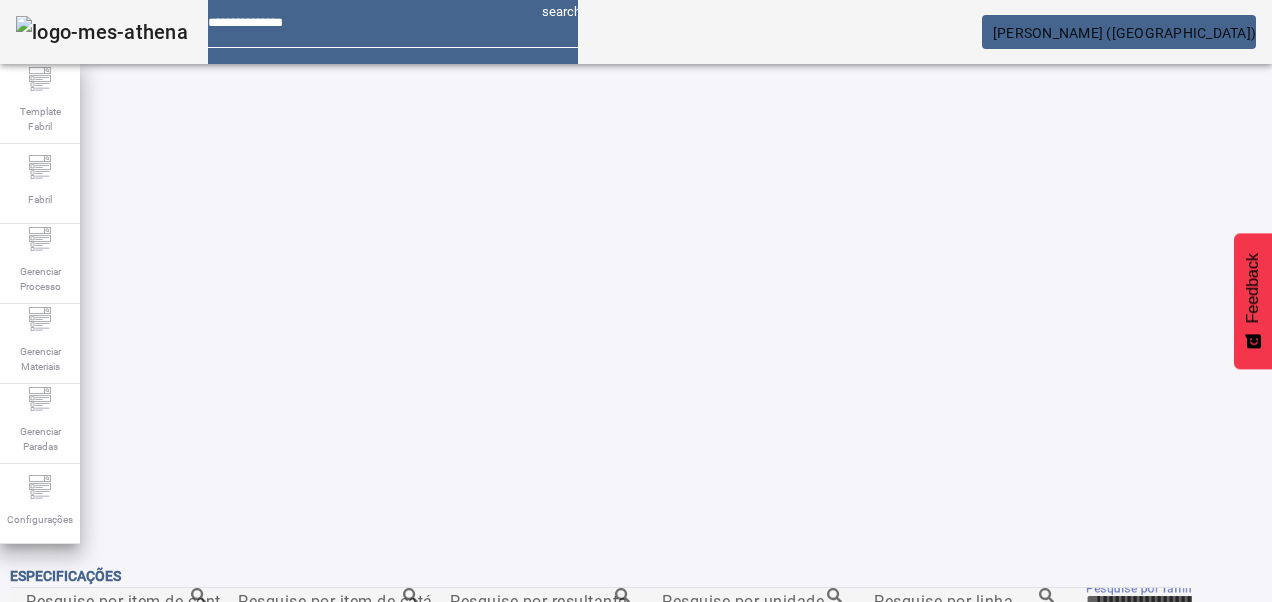 click on "Pesquise por família de equipamento" at bounding box center [1176, 601] 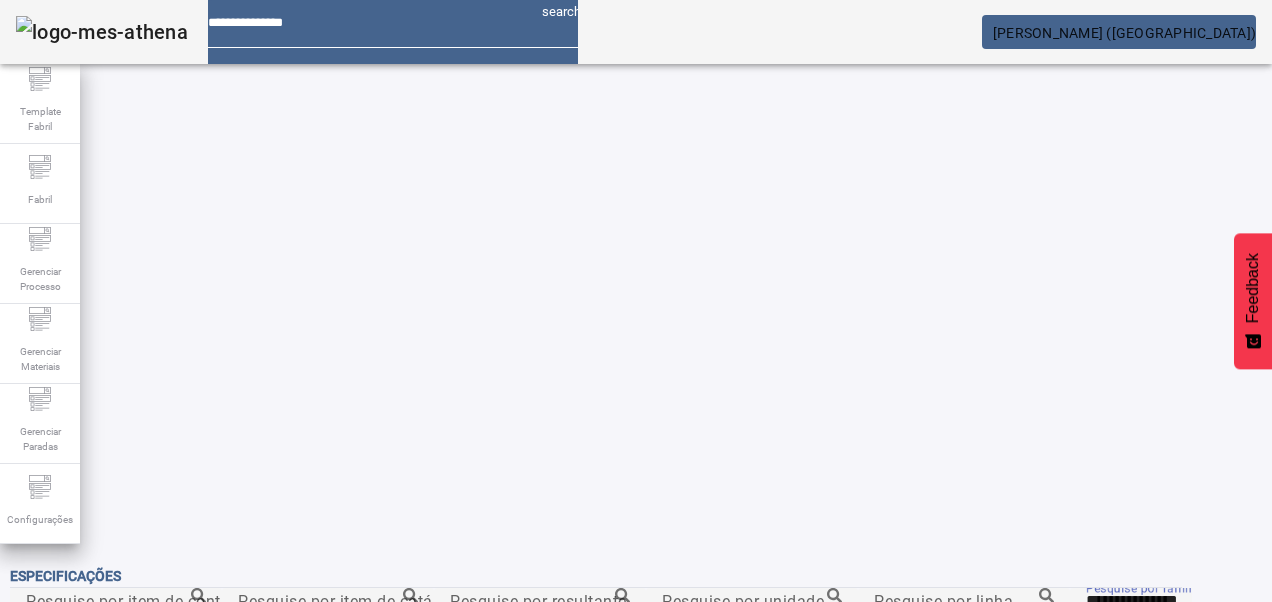 type on "**********" 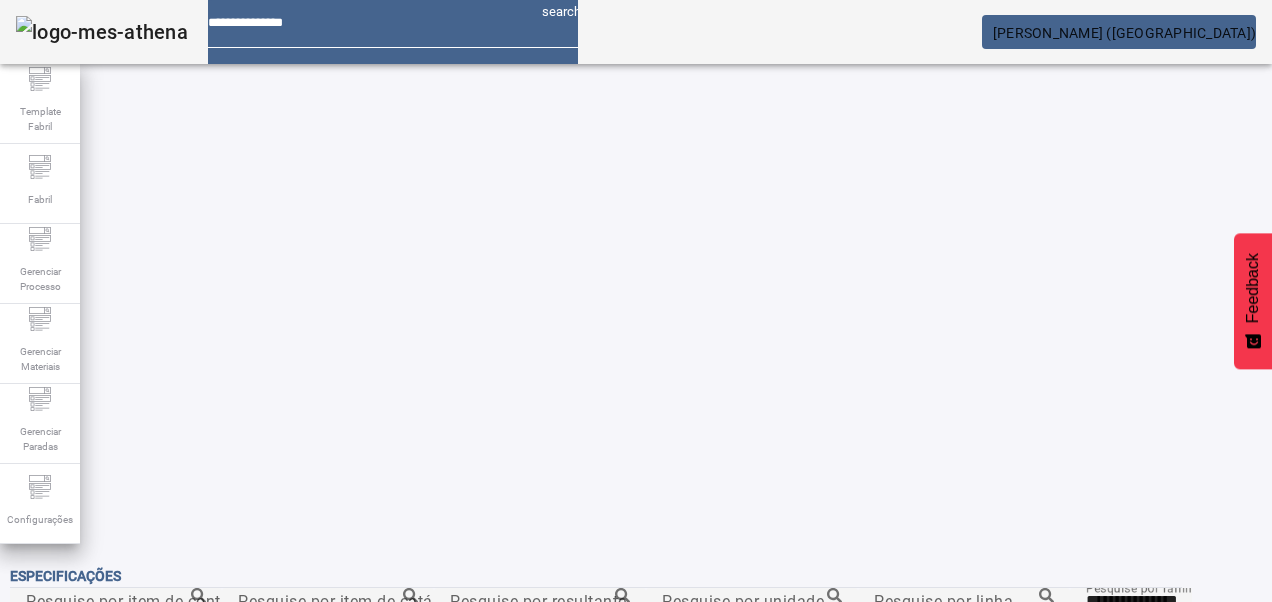 click 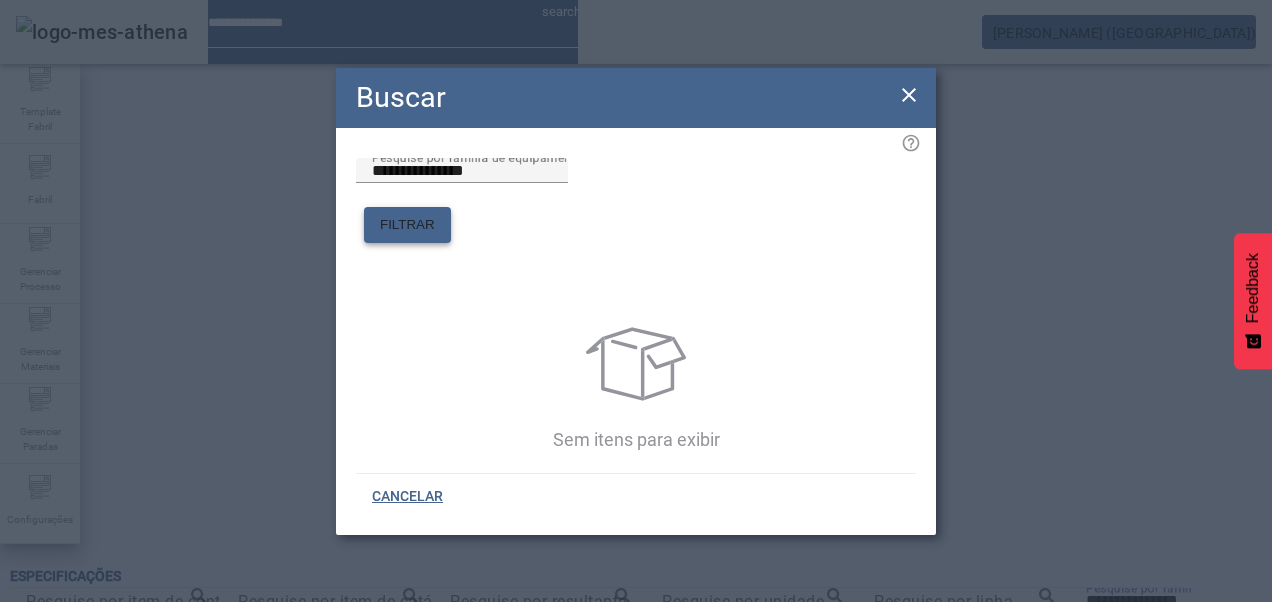 drag, startPoint x: 895, startPoint y: 182, endPoint x: 872, endPoint y: 181, distance: 23.021729 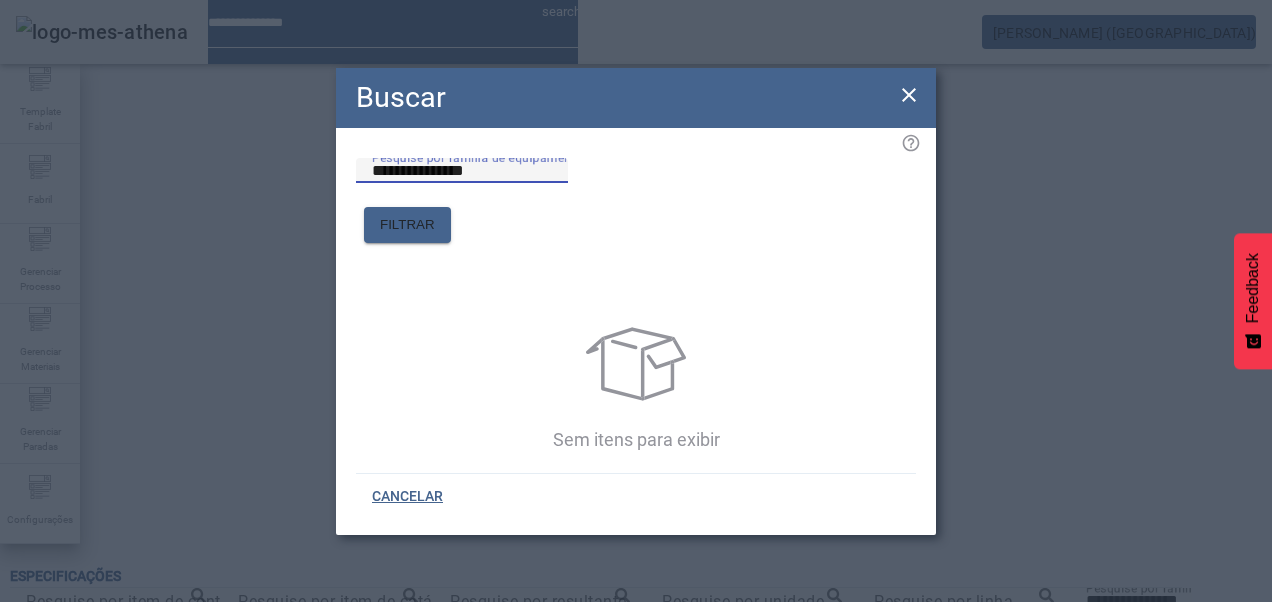 drag, startPoint x: 389, startPoint y: 204, endPoint x: 735, endPoint y: 206, distance: 346.00577 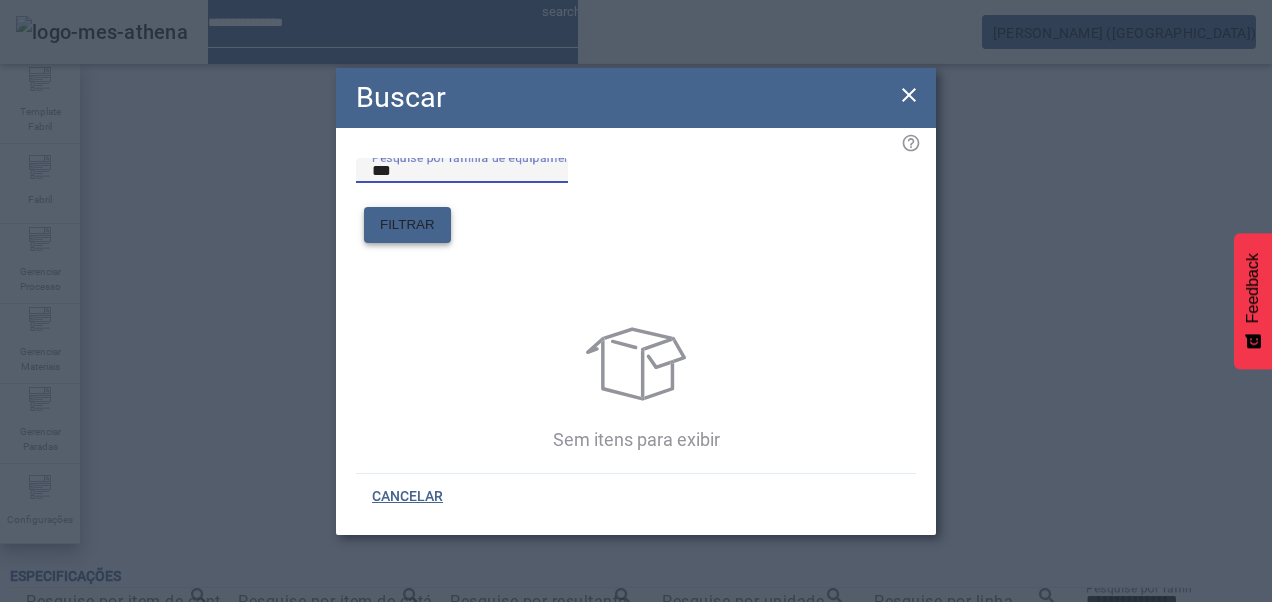 type on "***" 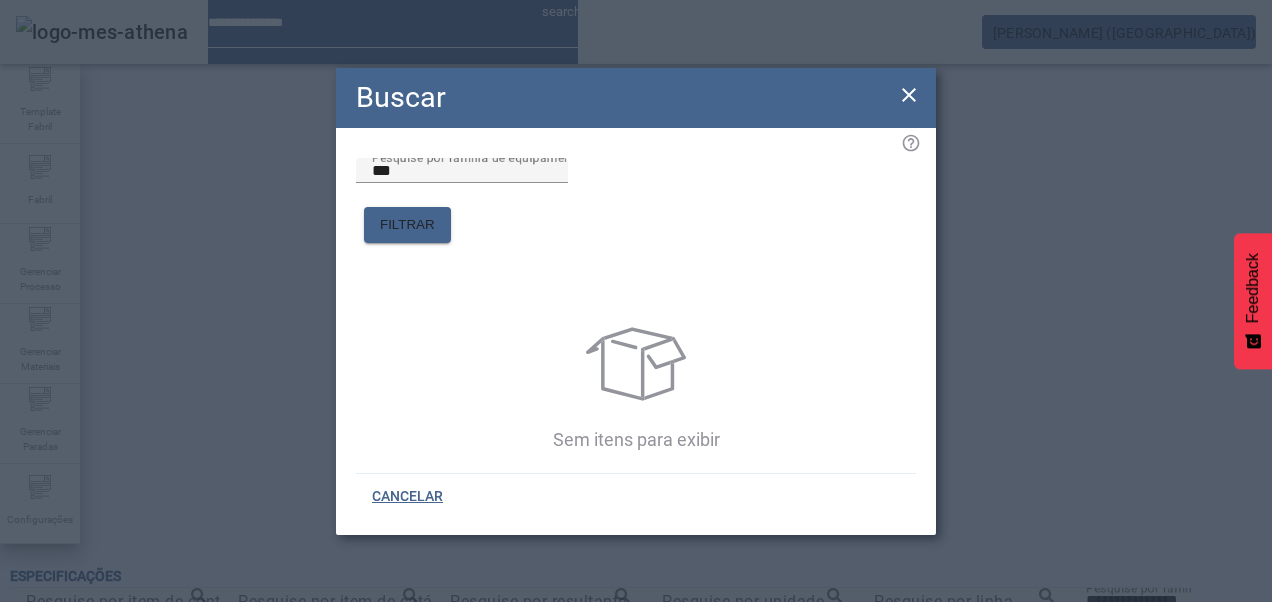 click 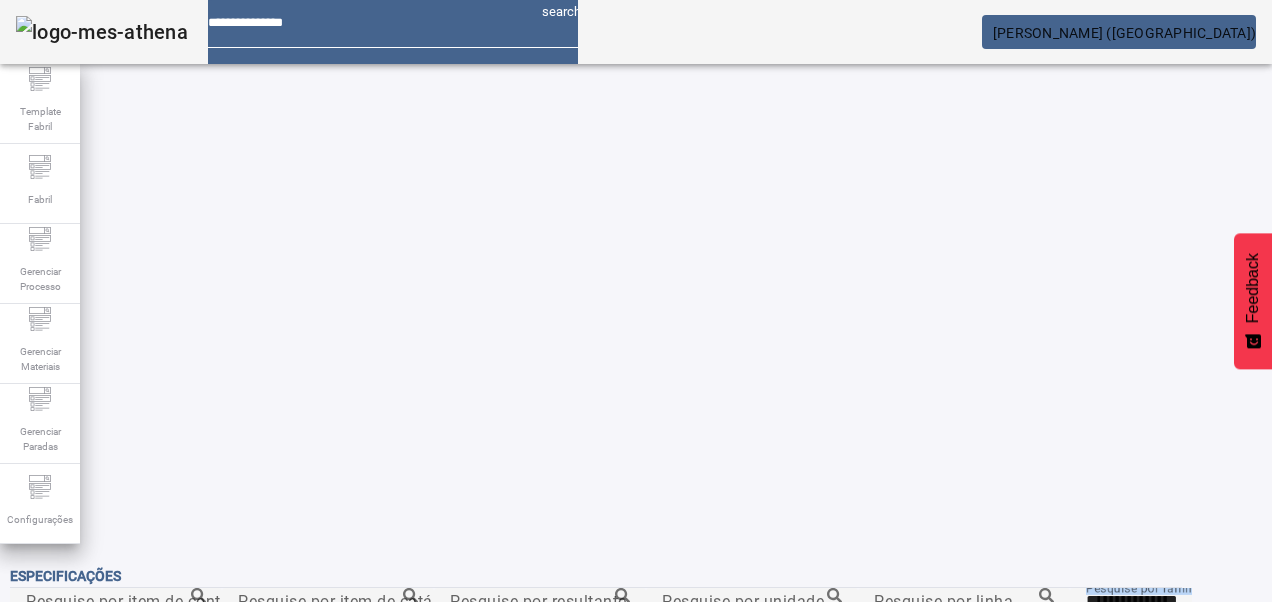drag, startPoint x: 688, startPoint y: 292, endPoint x: 672, endPoint y: 292, distance: 16 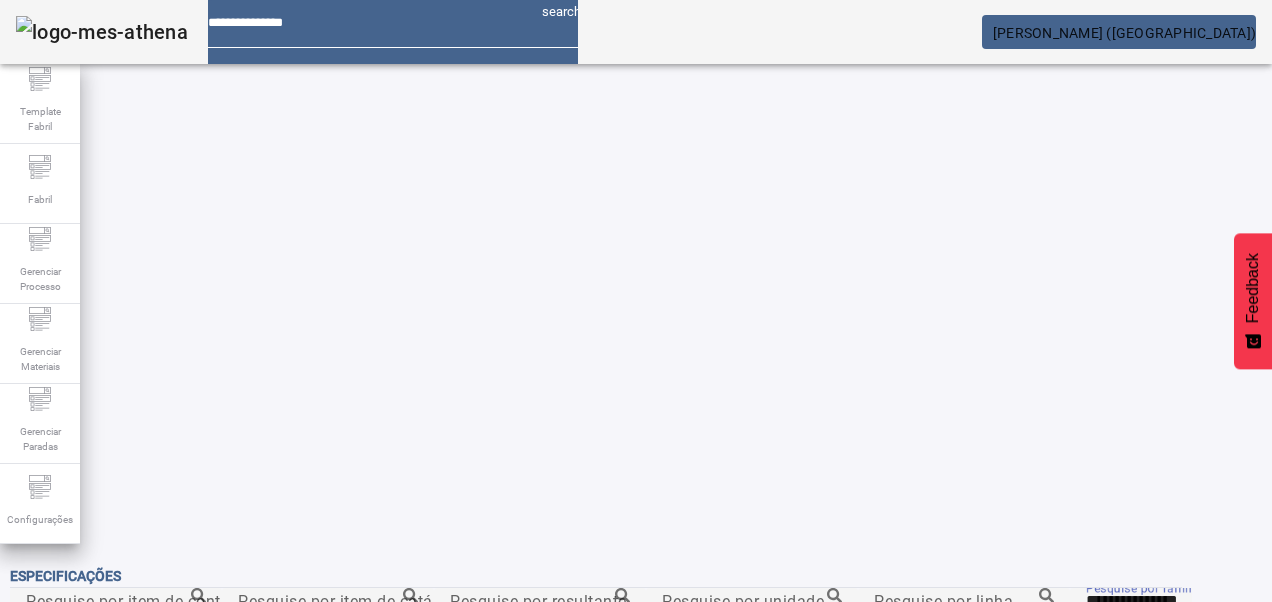 drag, startPoint x: 672, startPoint y: 292, endPoint x: 444, endPoint y: 287, distance: 228.05482 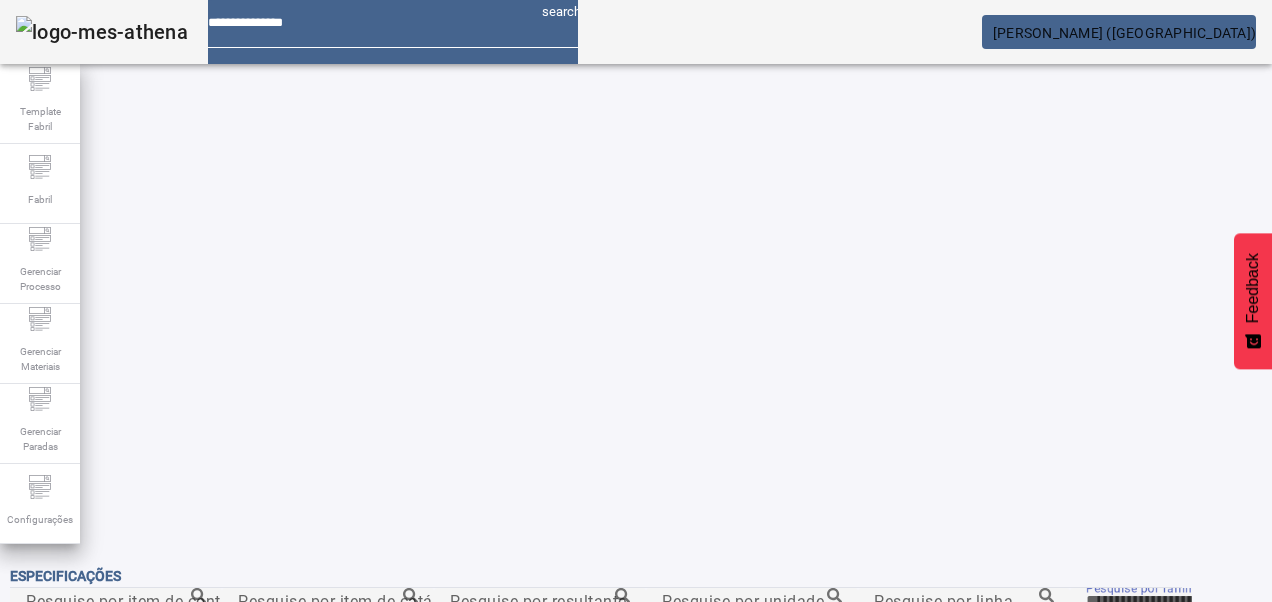 type 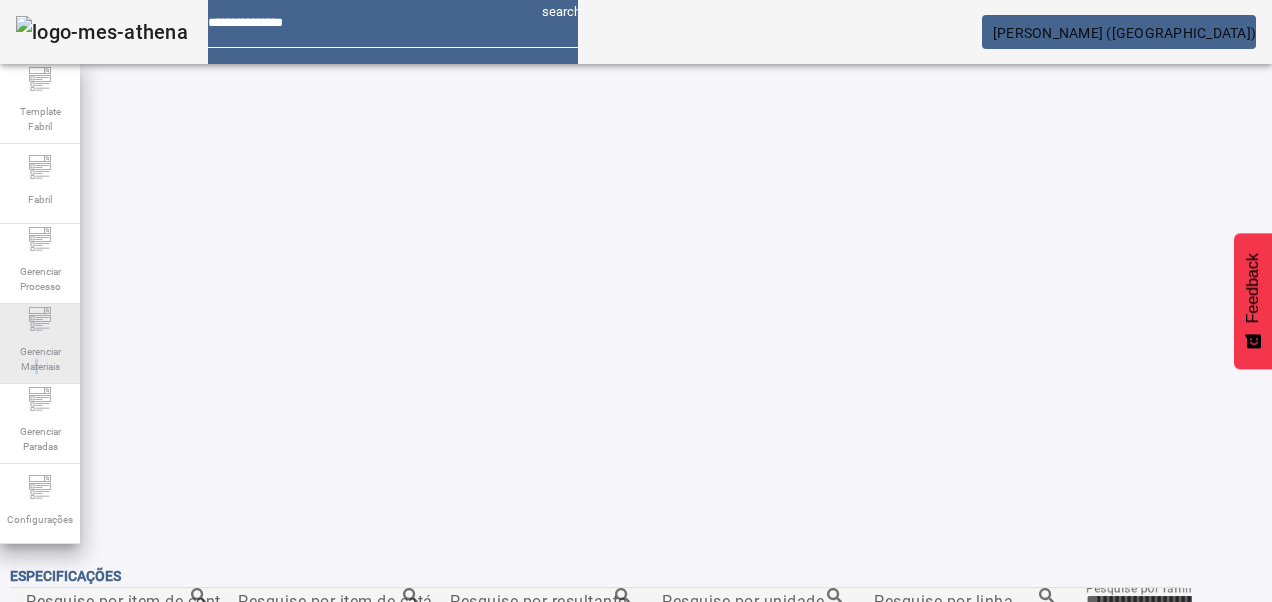 click on "Gerenciar Materiais" 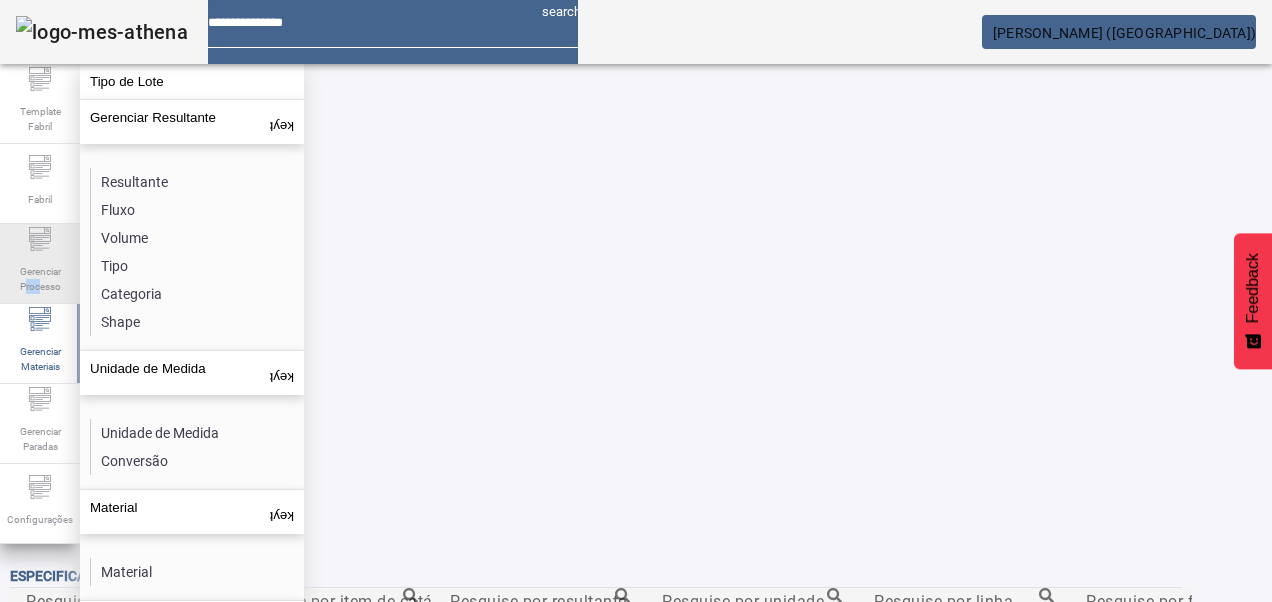 drag, startPoint x: 38, startPoint y: 362, endPoint x: 38, endPoint y: 286, distance: 76 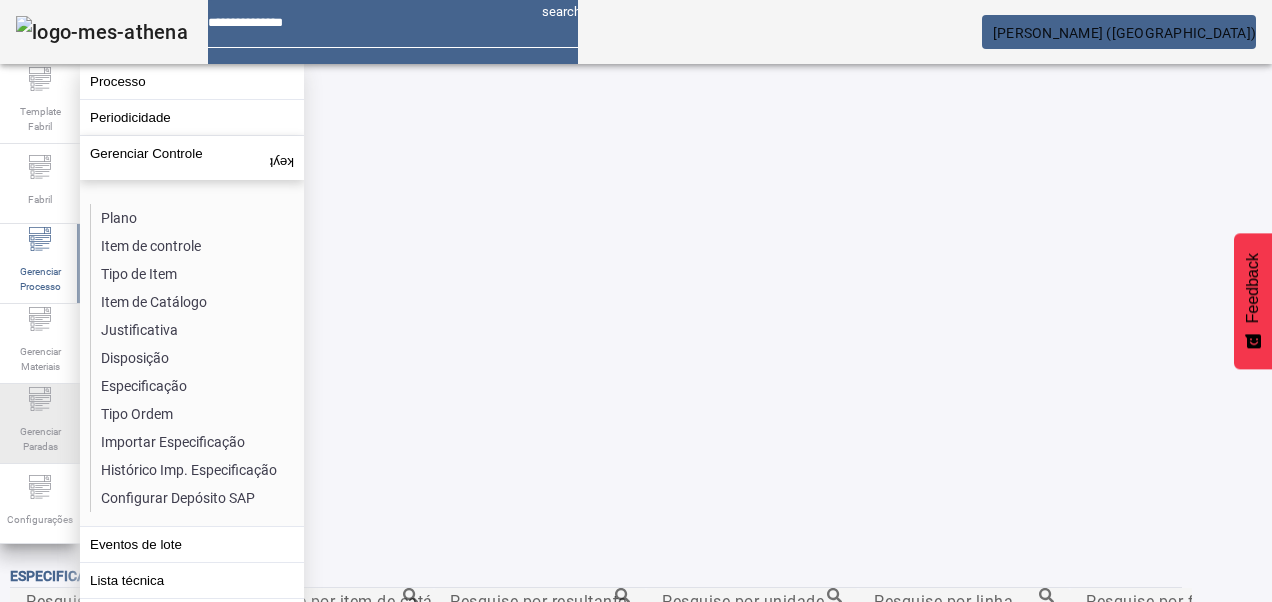 click on "Gerenciar Paradas" 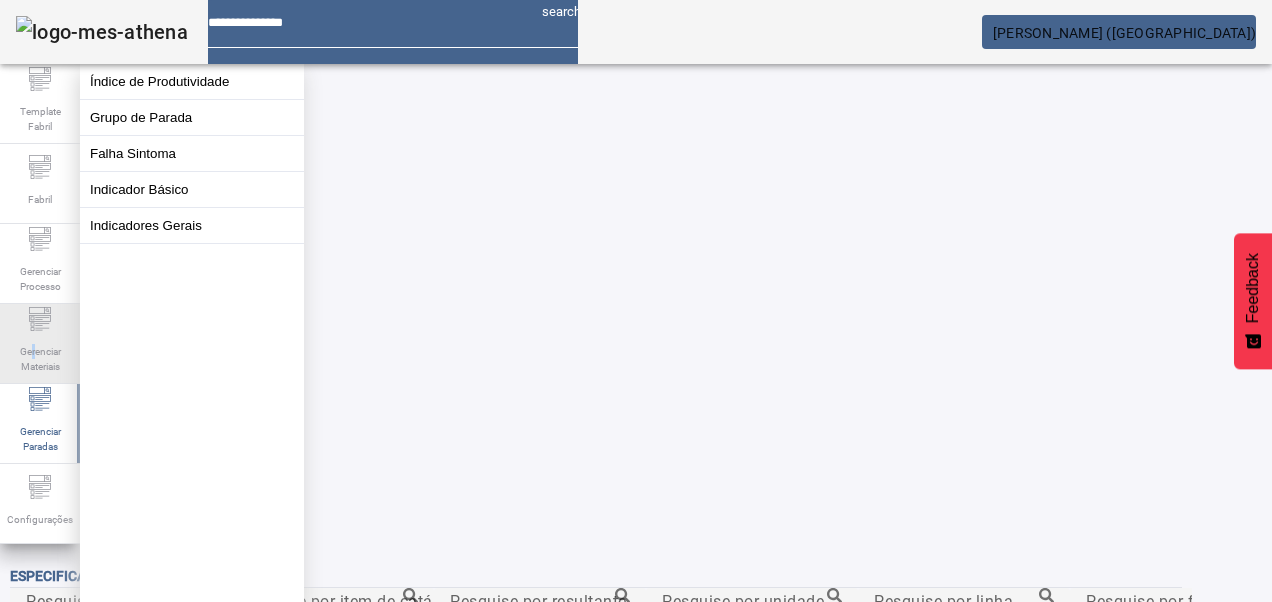 click on "Gerenciar Materiais" 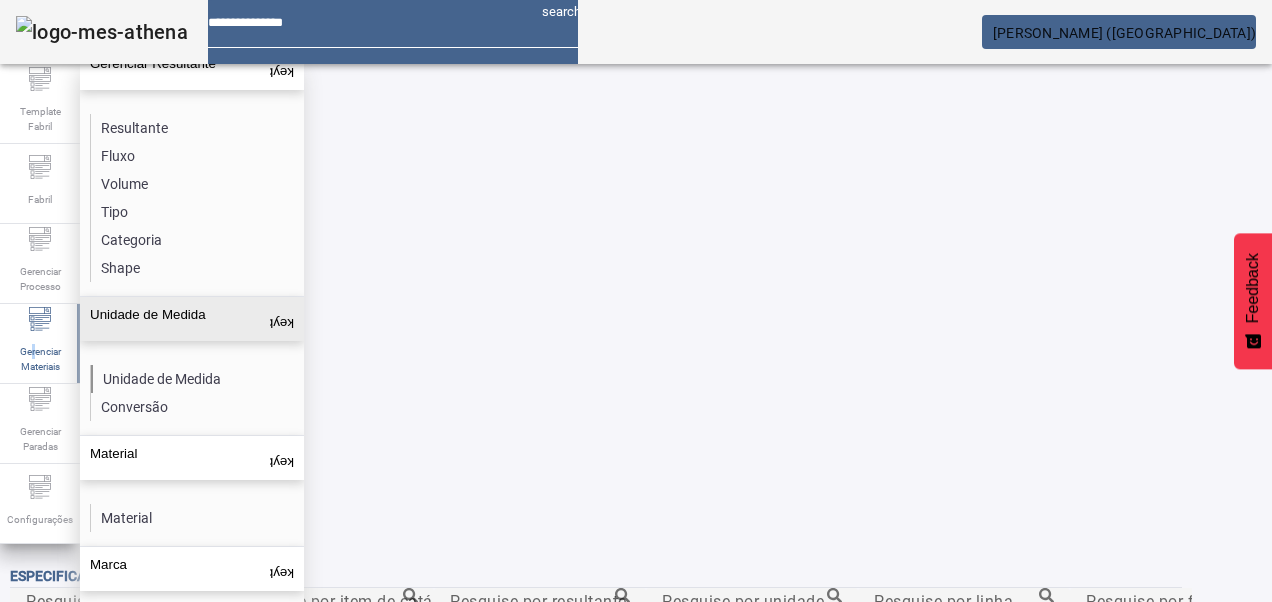 scroll, scrollTop: 0, scrollLeft: 0, axis: both 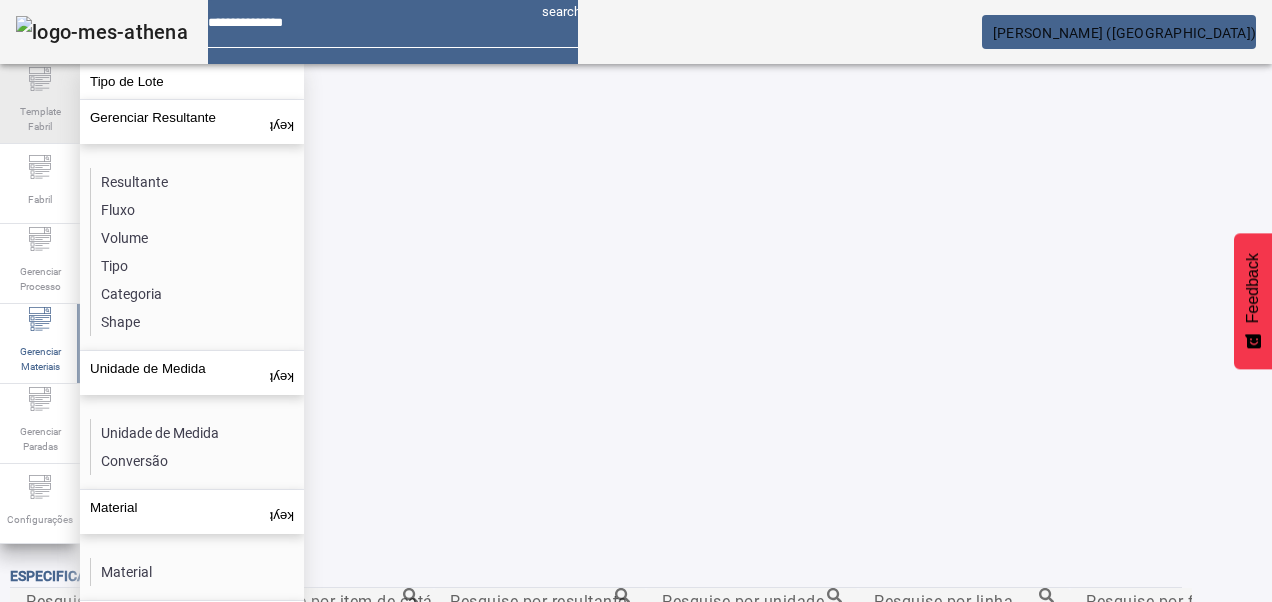 click on "Template Fabril" 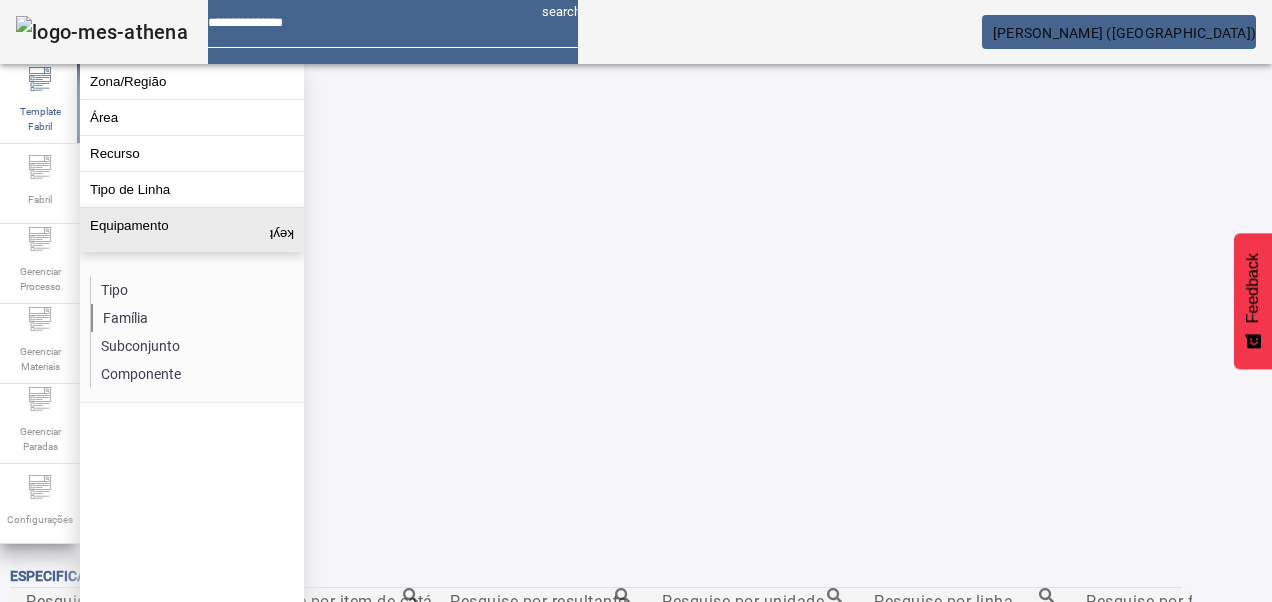 click on "Família" 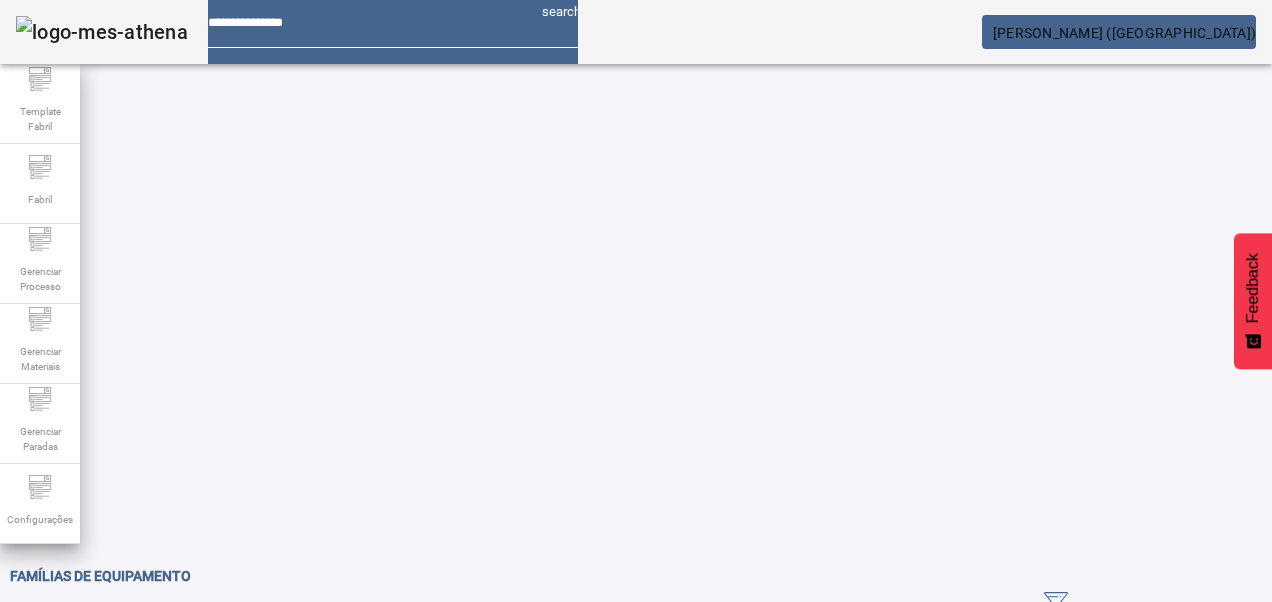 click on "ABRIR FILTROS" 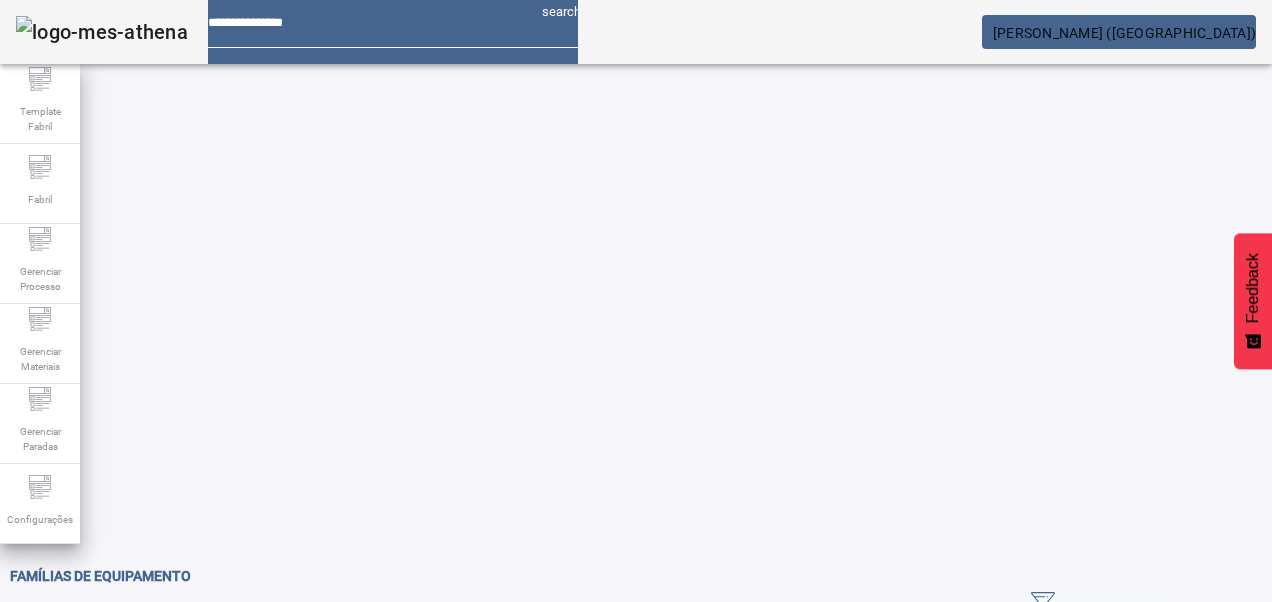 click on "Pesquise por tipo equipamento" at bounding box center (116, 637) 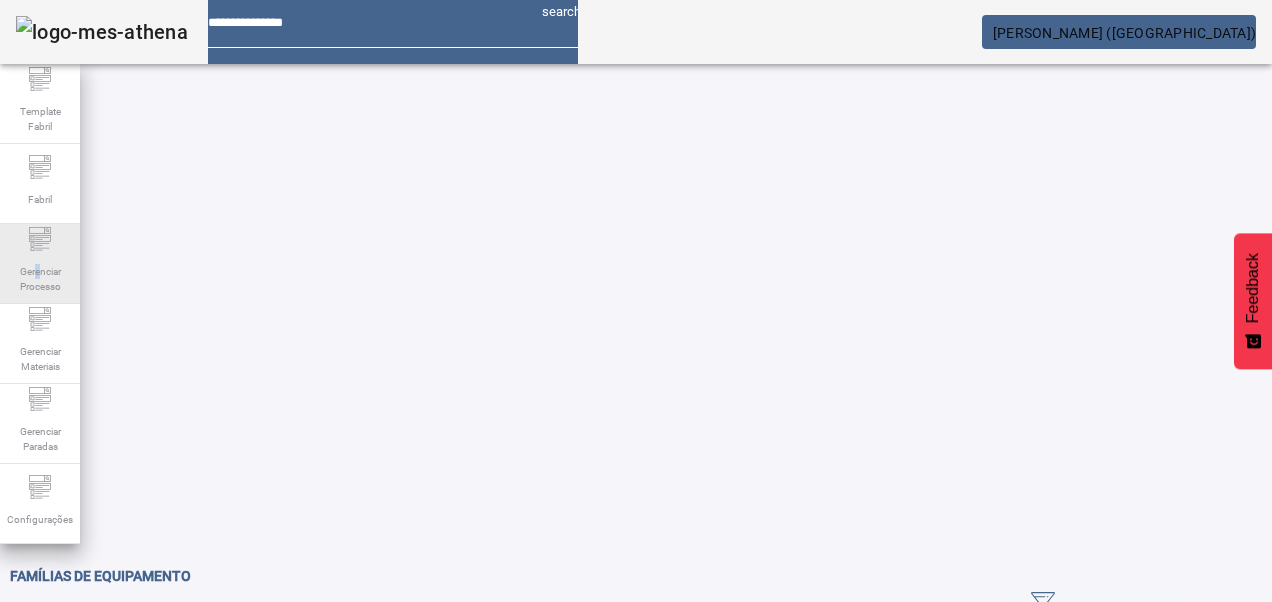 click on "Gerenciar Processo" 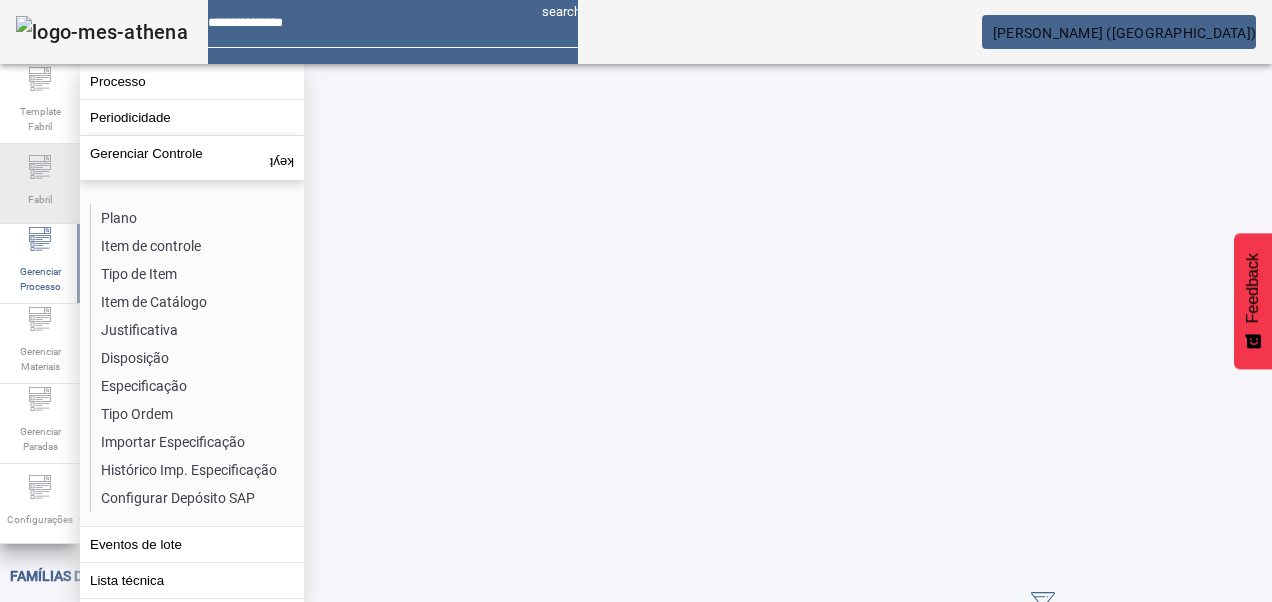 drag, startPoint x: 38, startPoint y: 273, endPoint x: 44, endPoint y: 189, distance: 84.21401 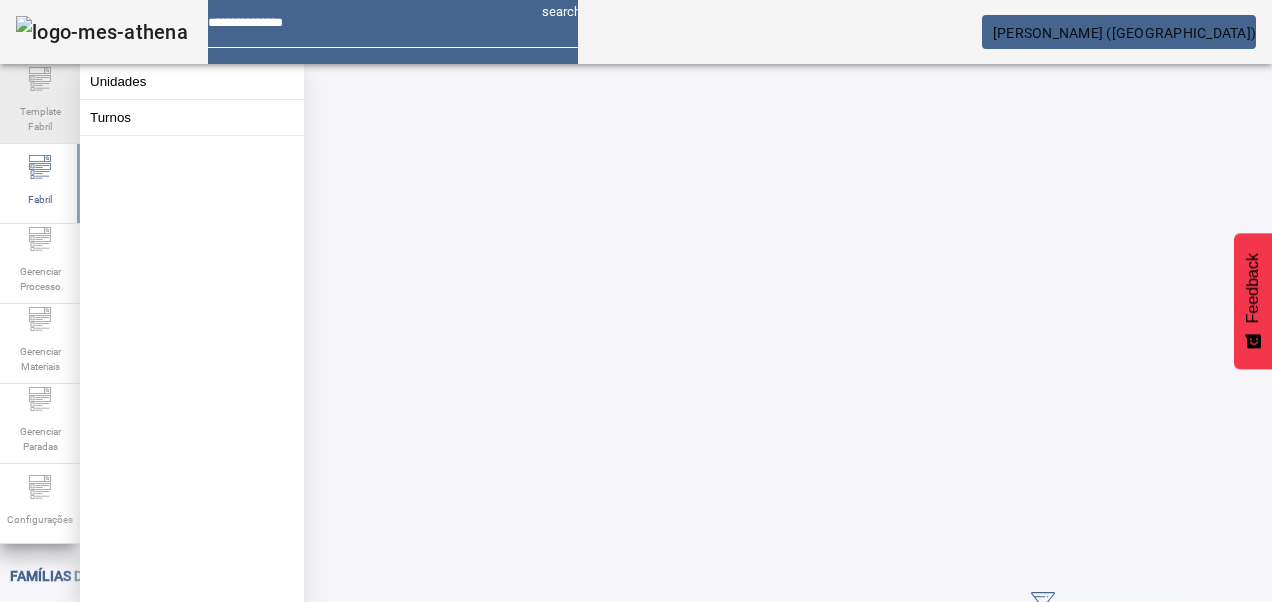 click on "Template Fabril" 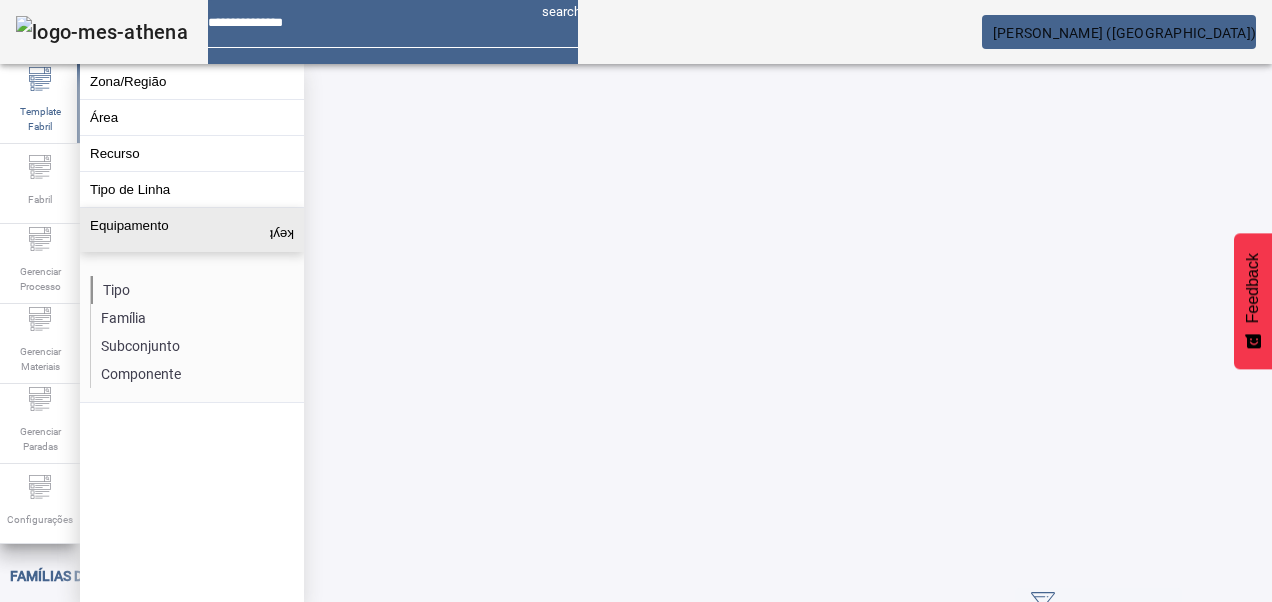 click on "Tipo" 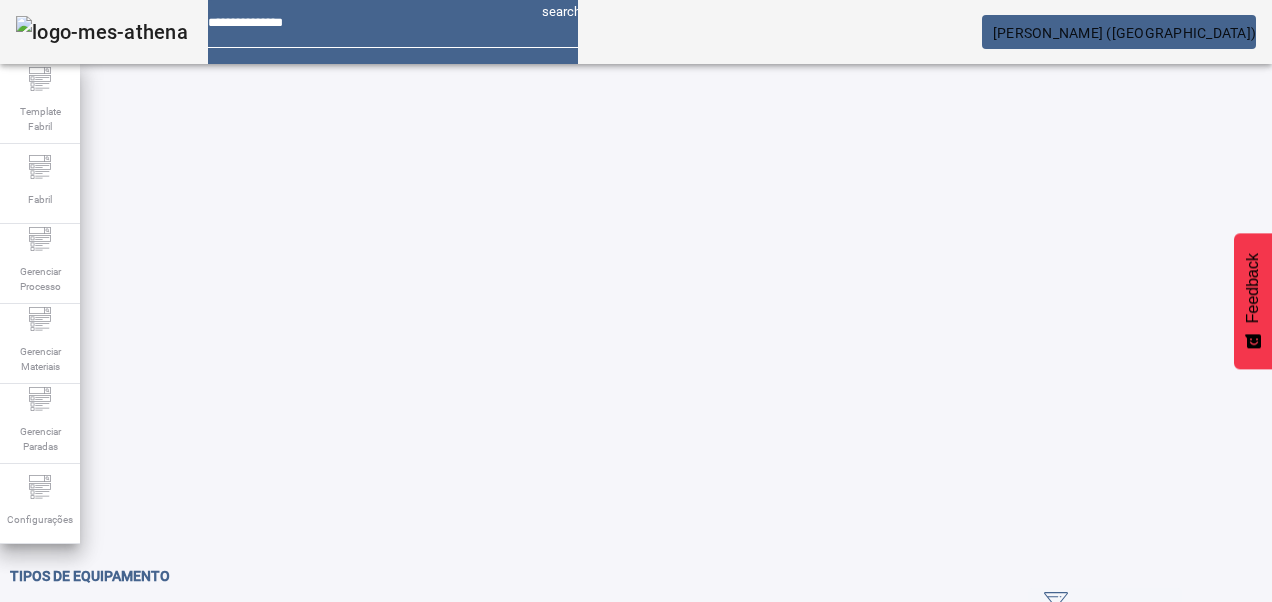 drag, startPoint x: 1176, startPoint y: 112, endPoint x: 740, endPoint y: 176, distance: 440.6722 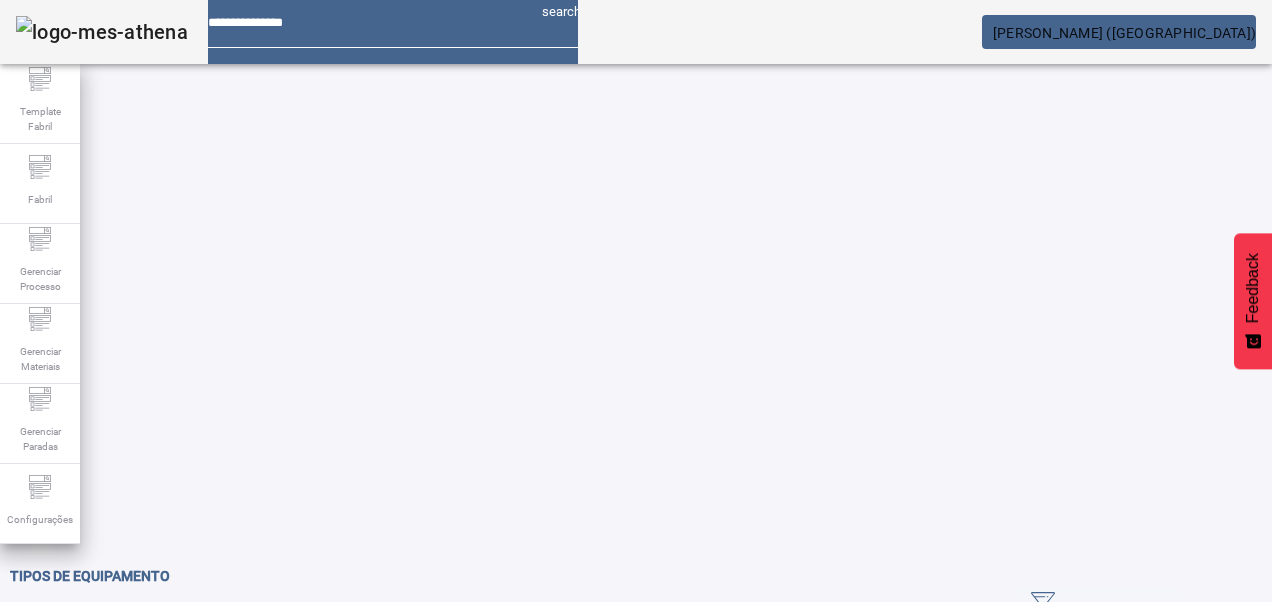 drag, startPoint x: 304, startPoint y: 166, endPoint x: 322, endPoint y: 172, distance: 18.973665 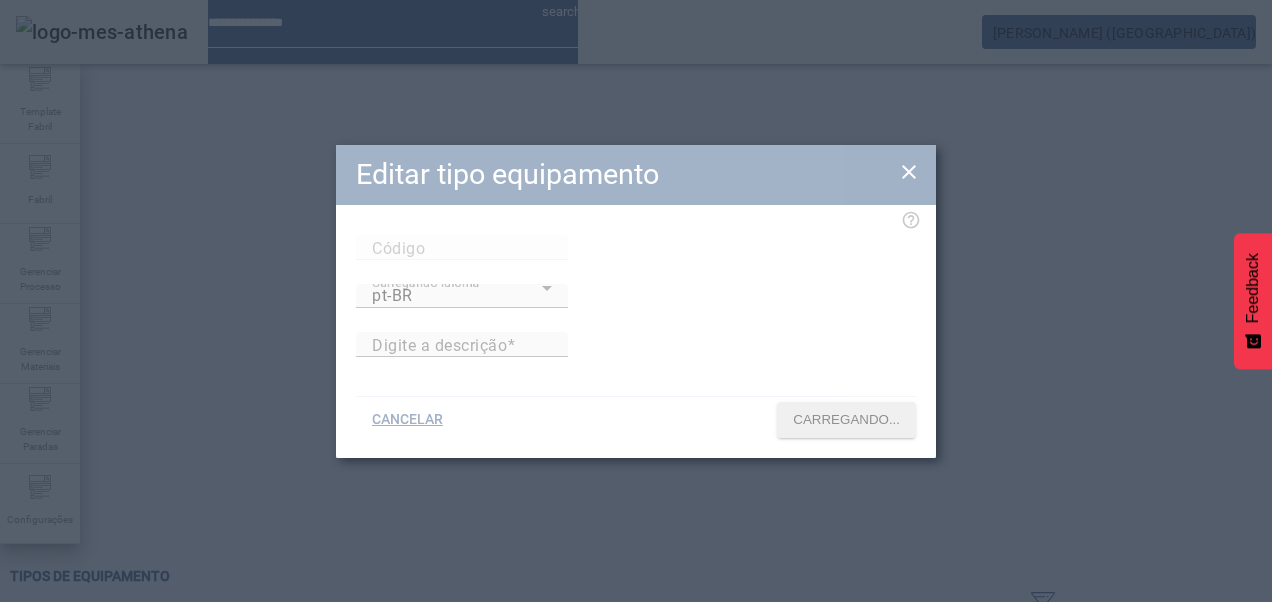 type on "***" 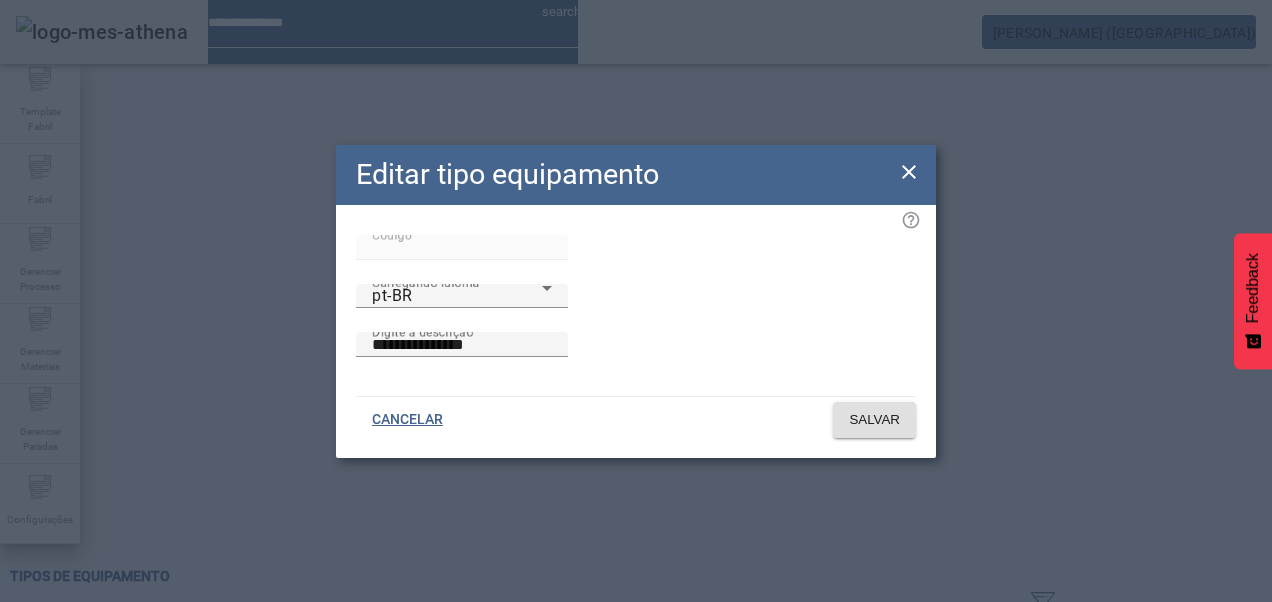 click 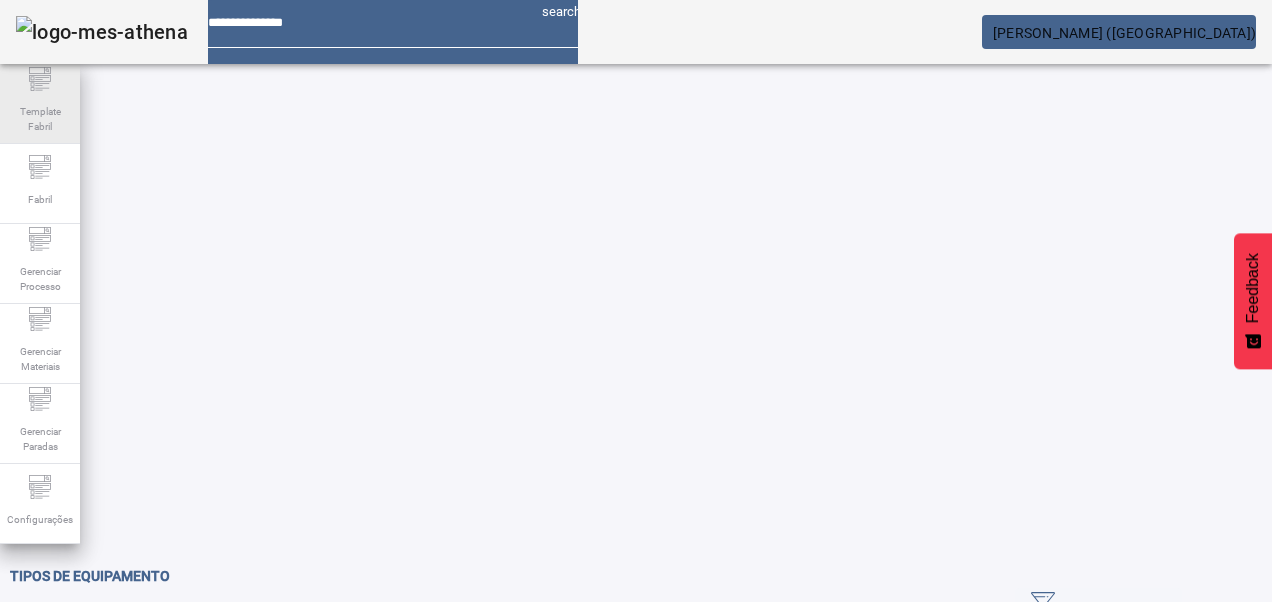 click on "Template Fabril" 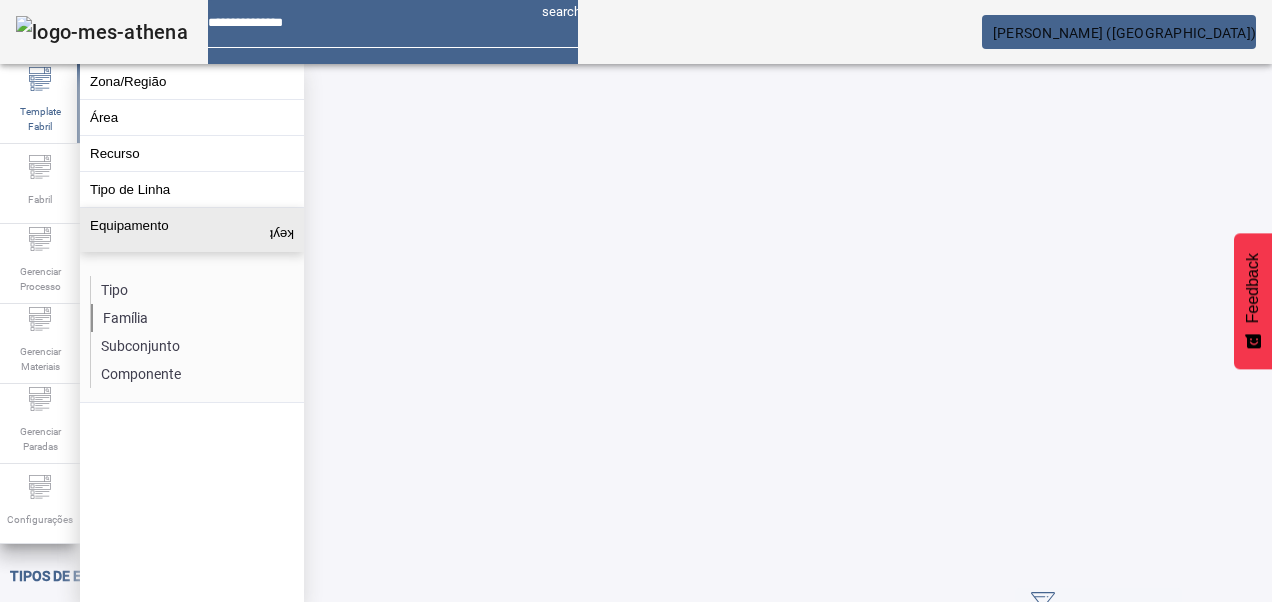 click on "Família" 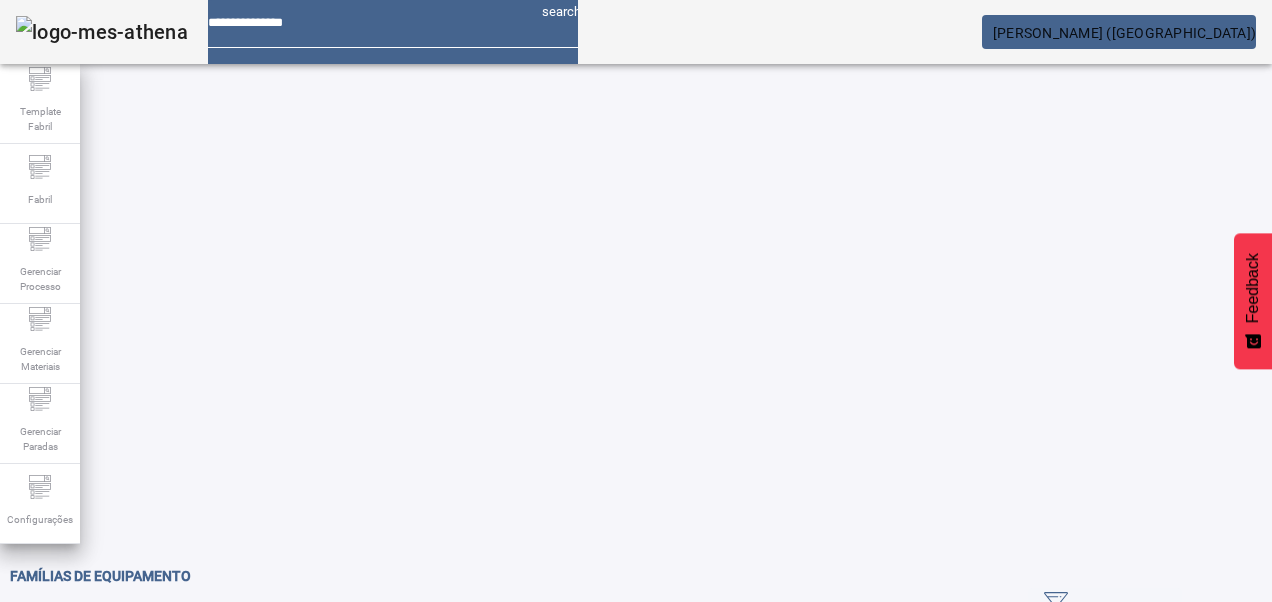 click on "ABRIR FILTROS" 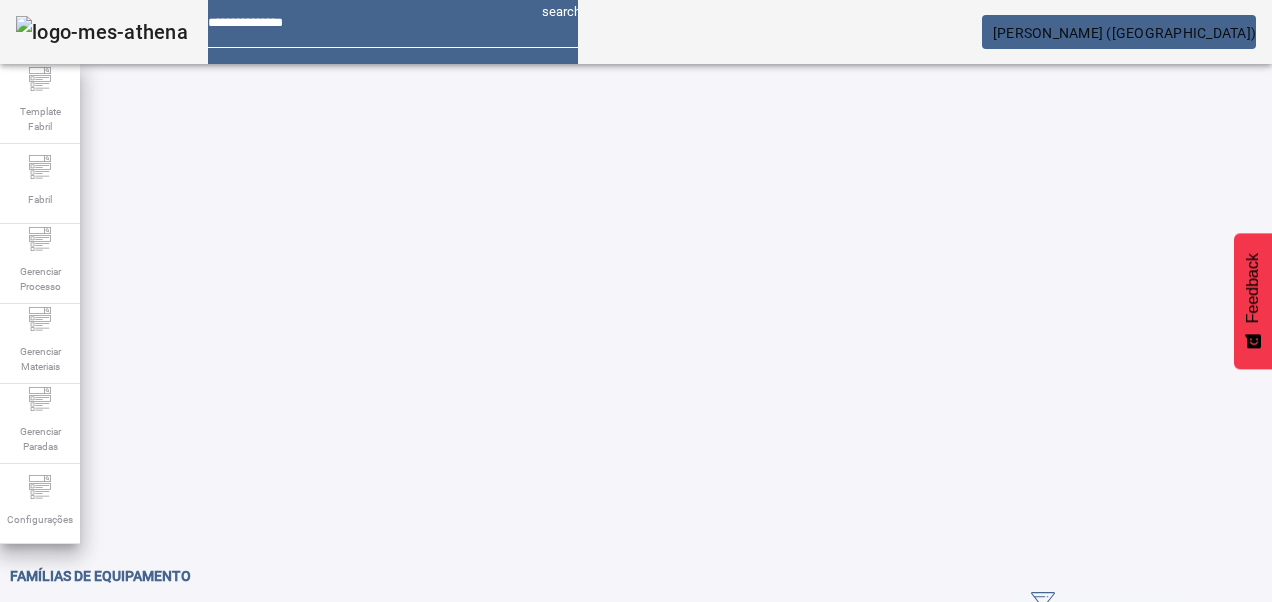 click on "Pesquise por tipo equipamento" at bounding box center (116, 637) 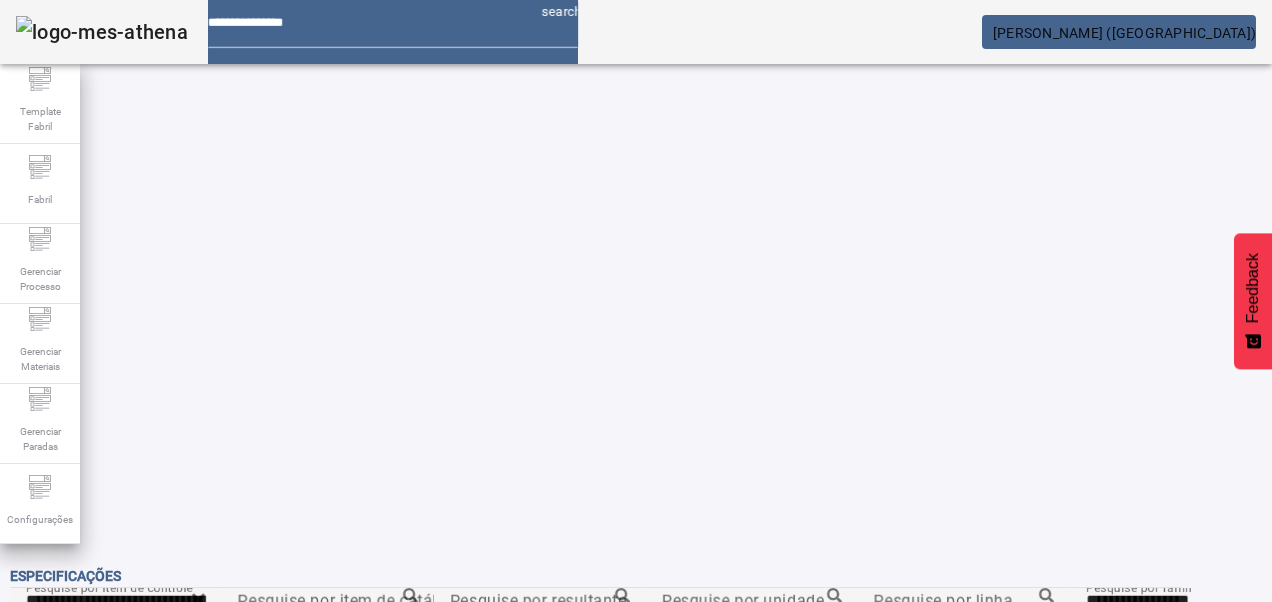 scroll, scrollTop: 0, scrollLeft: 0, axis: both 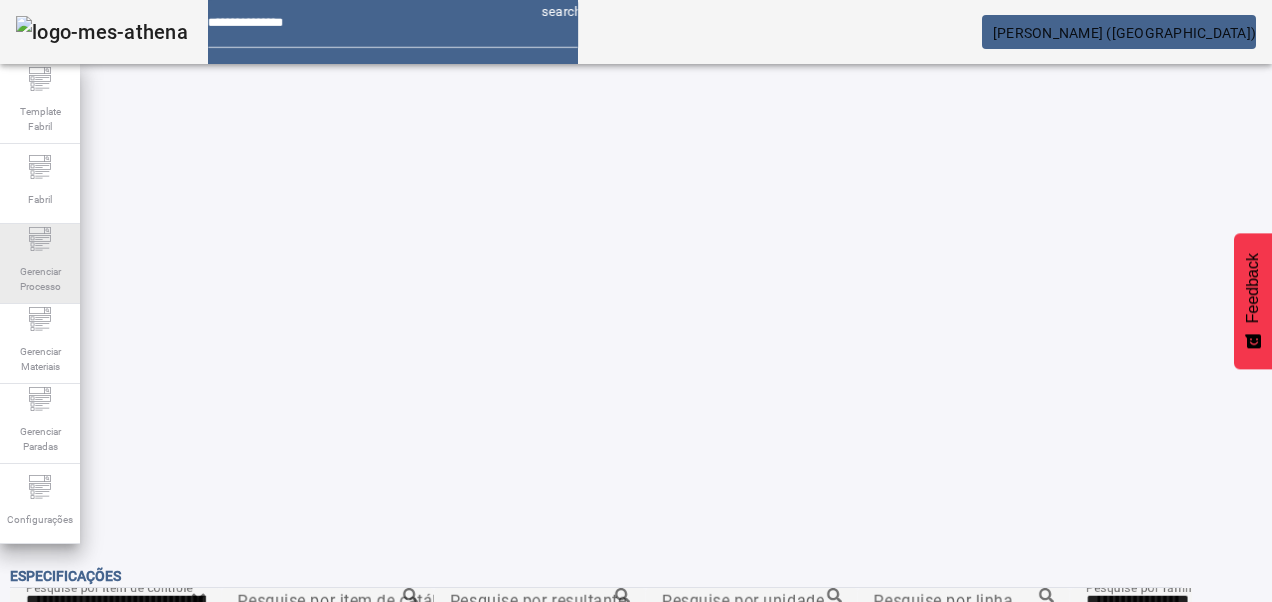 click on "Gerenciar Processo" 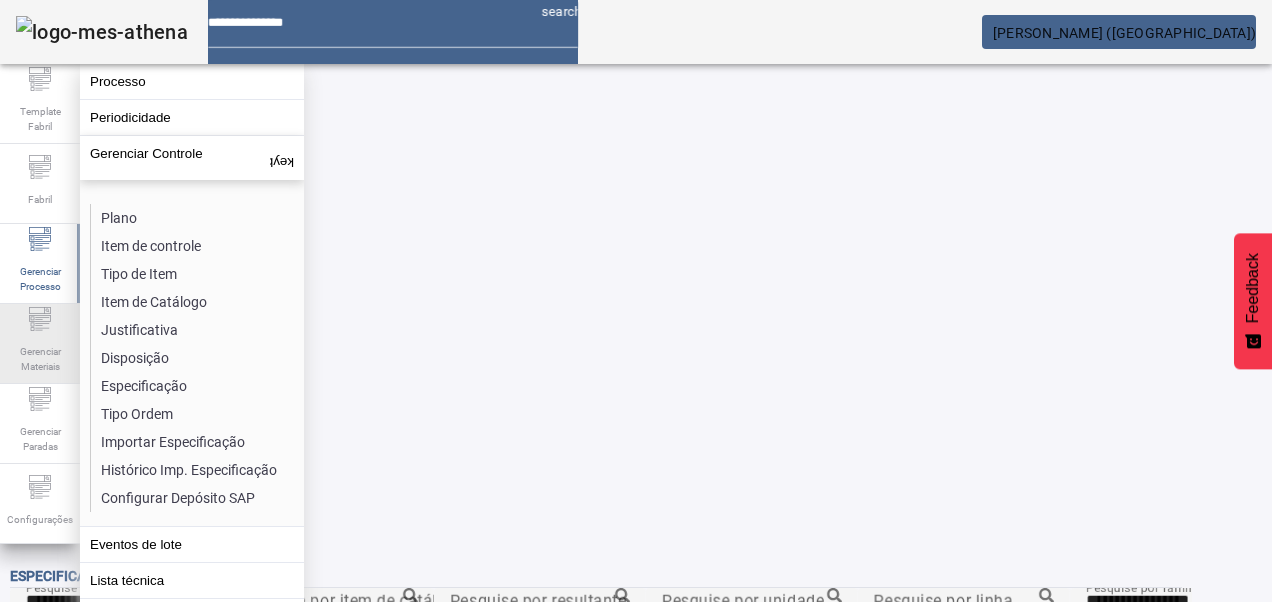 click on "Gerenciar Materiais" 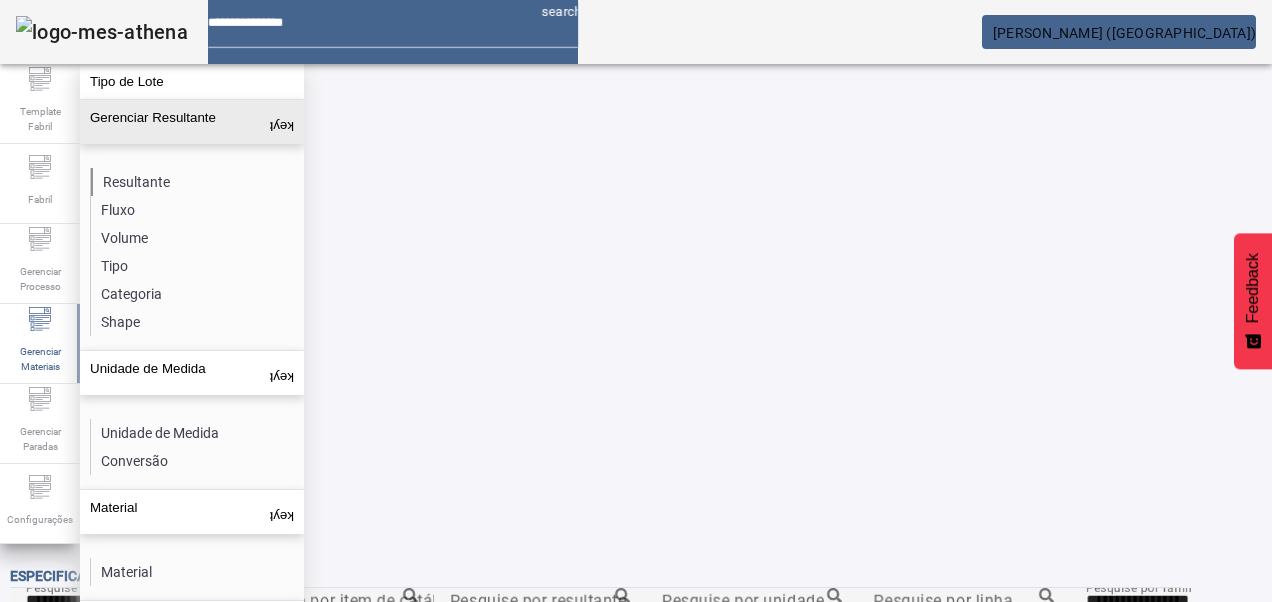 click on "Resultante" 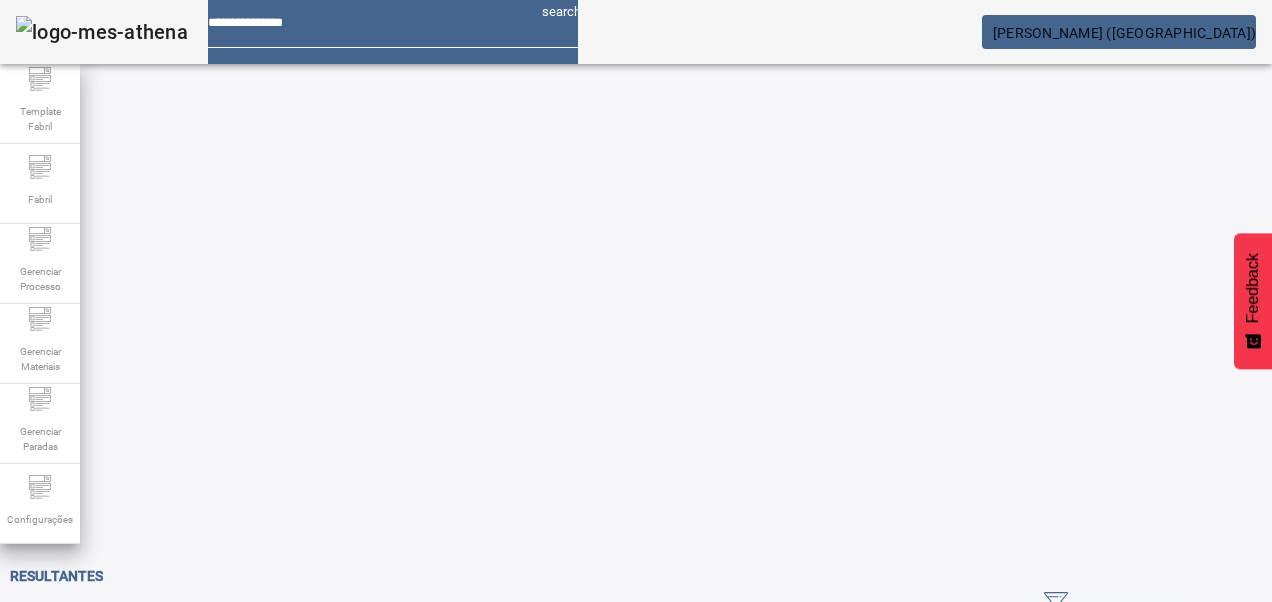 click on "ABRIR FILTROS" 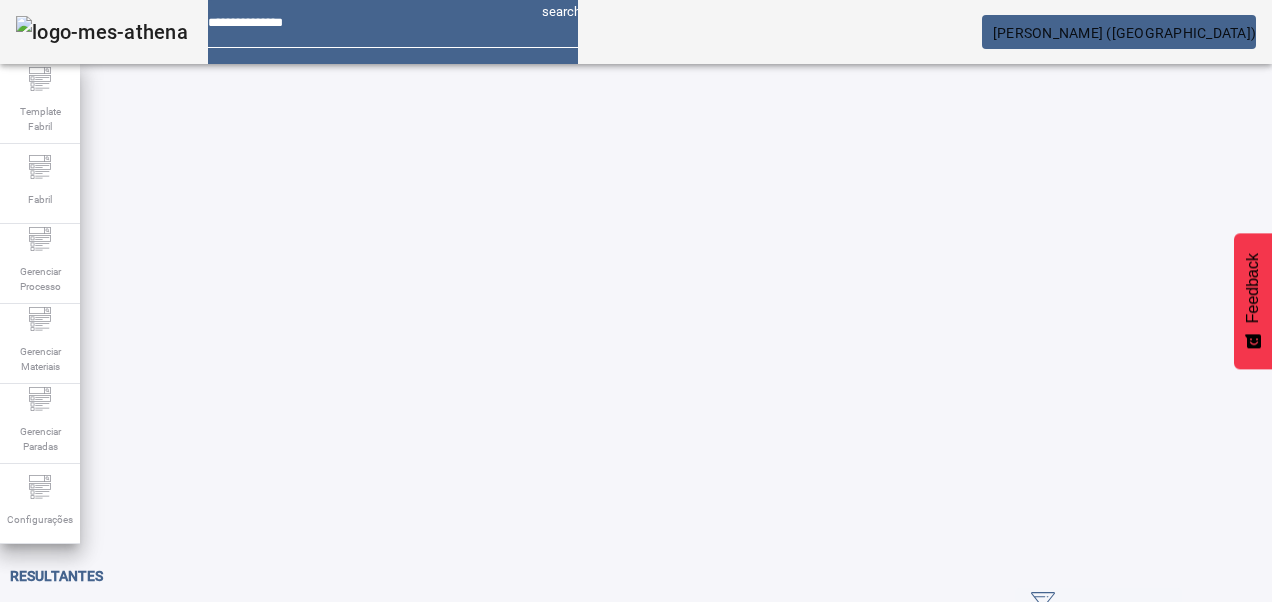 click on "Pesquise por código ou descrição" at bounding box center (116, 637) 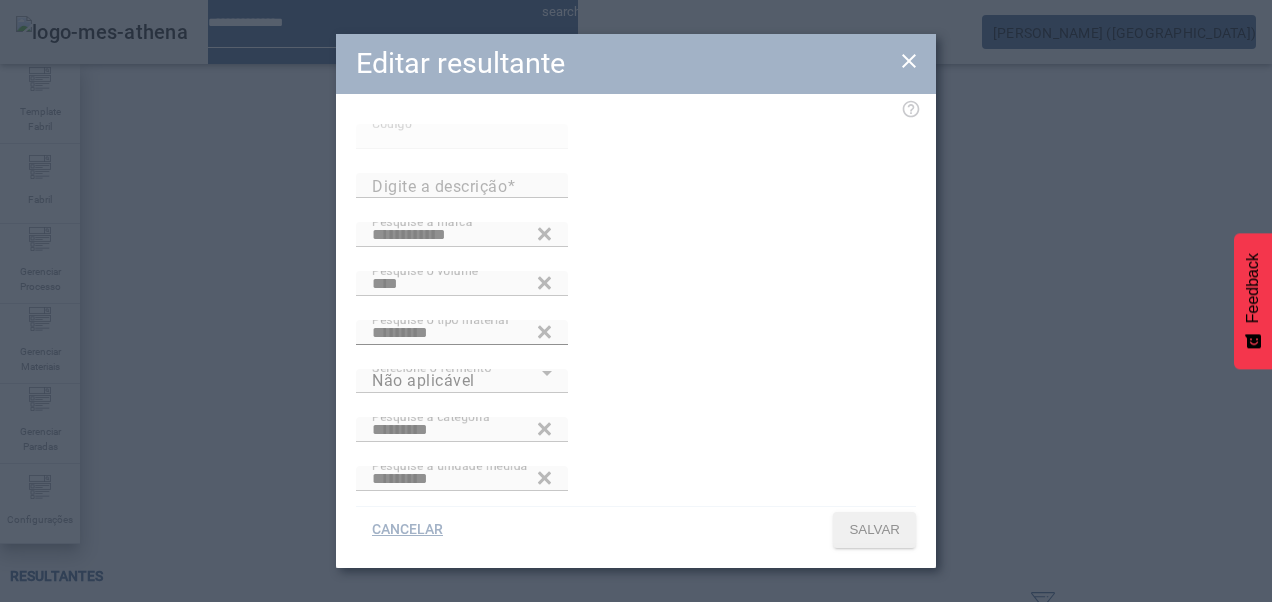 type on "**********" 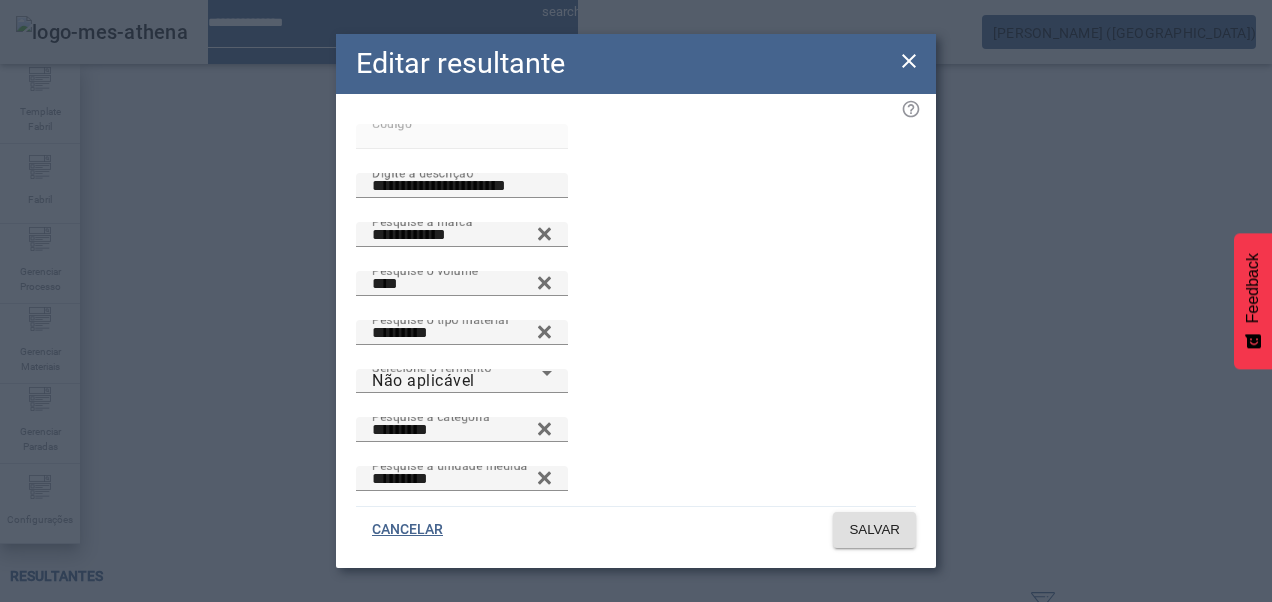click 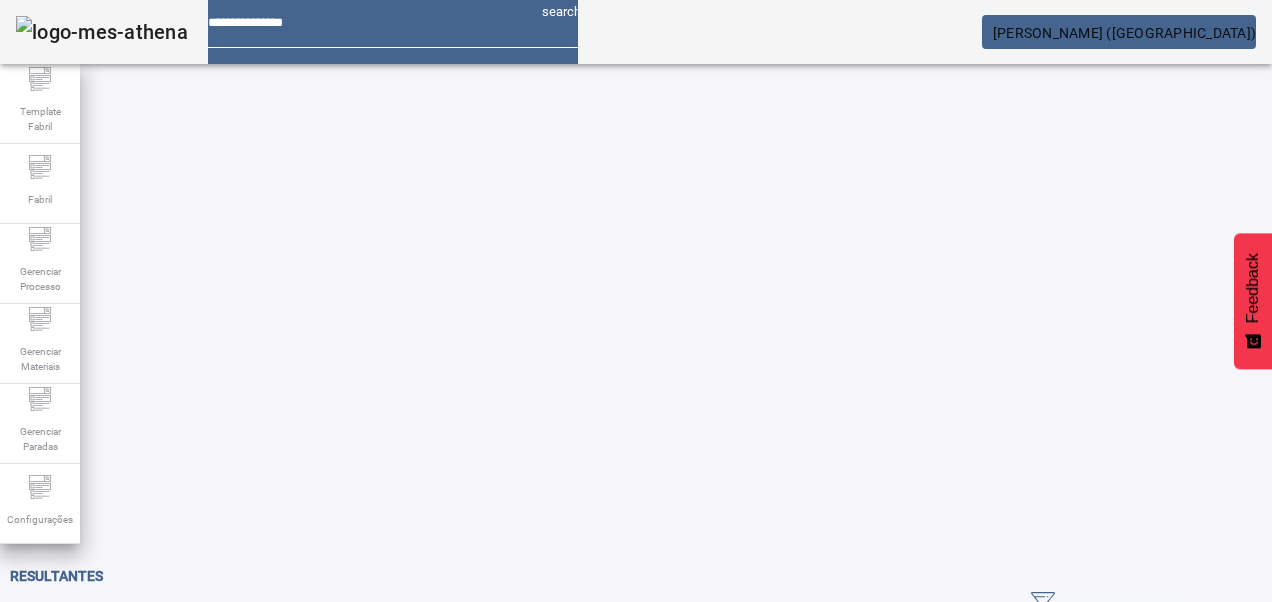 click on "**********" at bounding box center [116, 637] 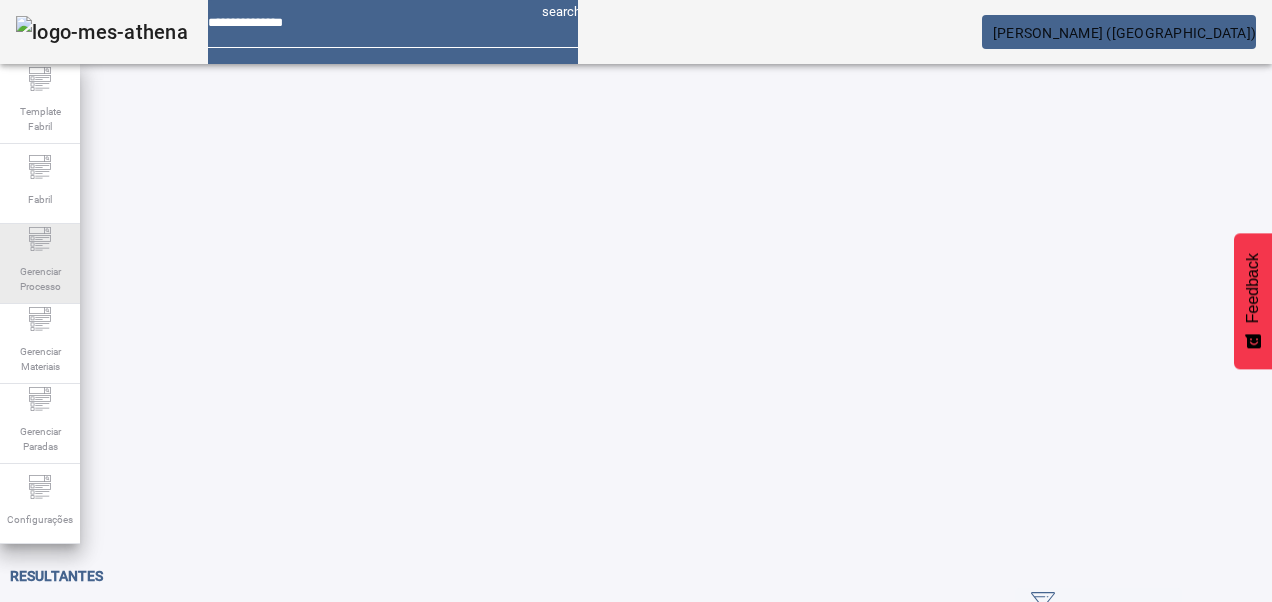 drag, startPoint x: 280, startPoint y: 168, endPoint x: 22, endPoint y: 224, distance: 264.00757 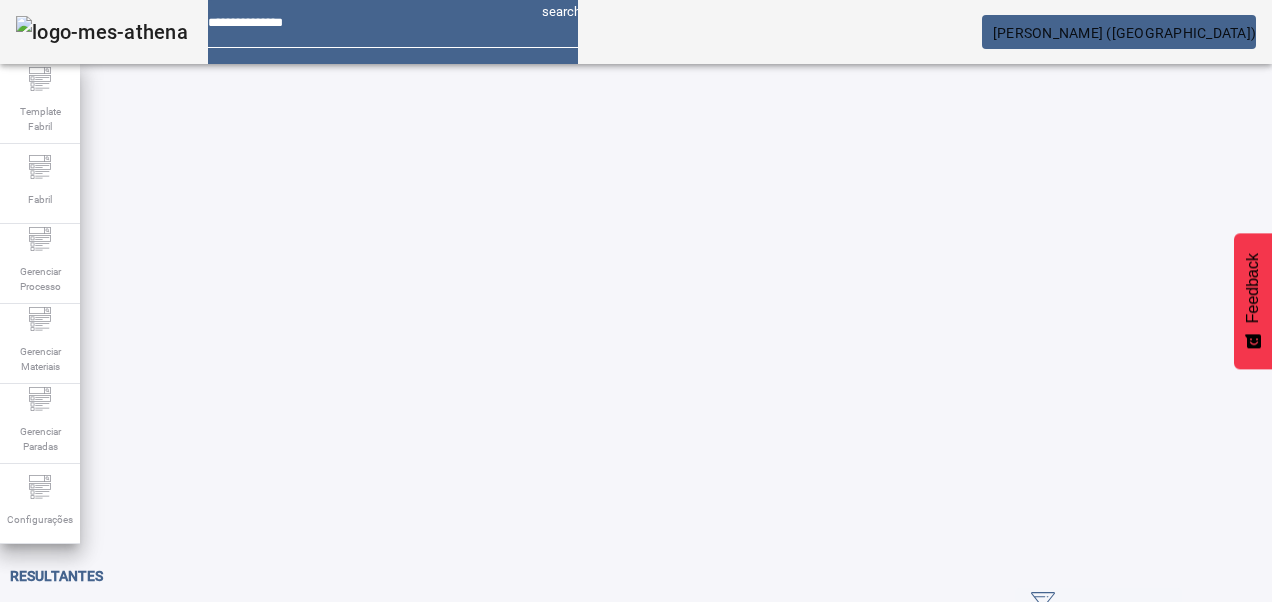 paste on "**********" 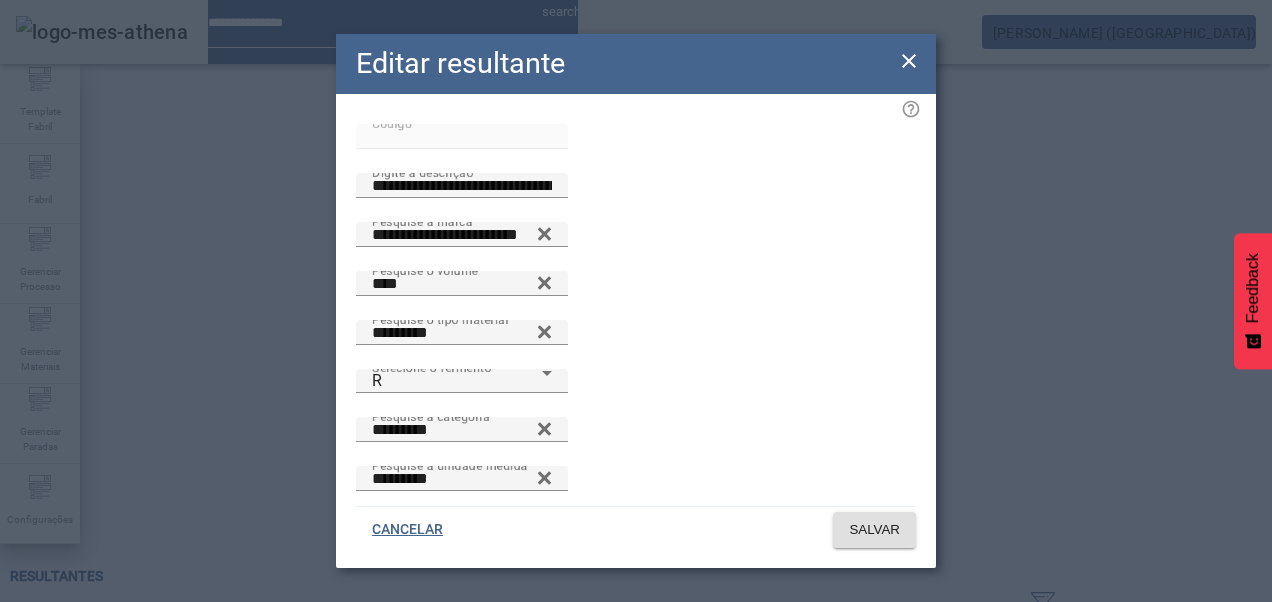 click 